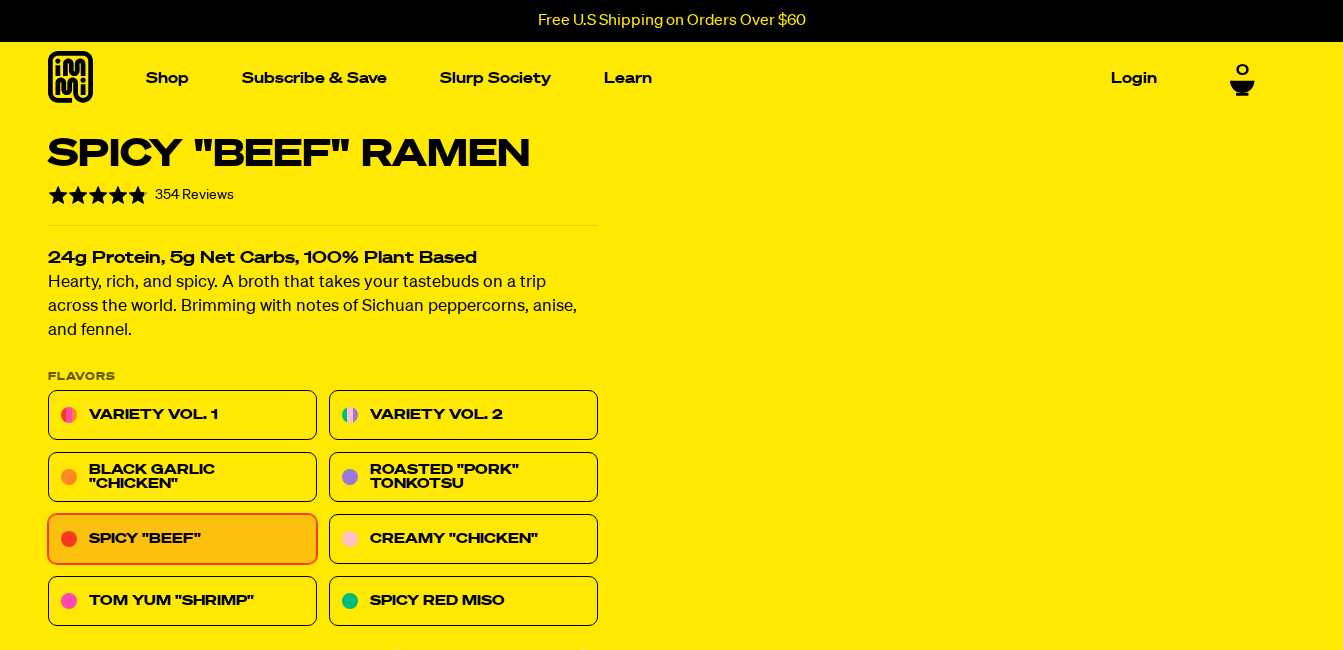 scroll, scrollTop: 0, scrollLeft: 0, axis: both 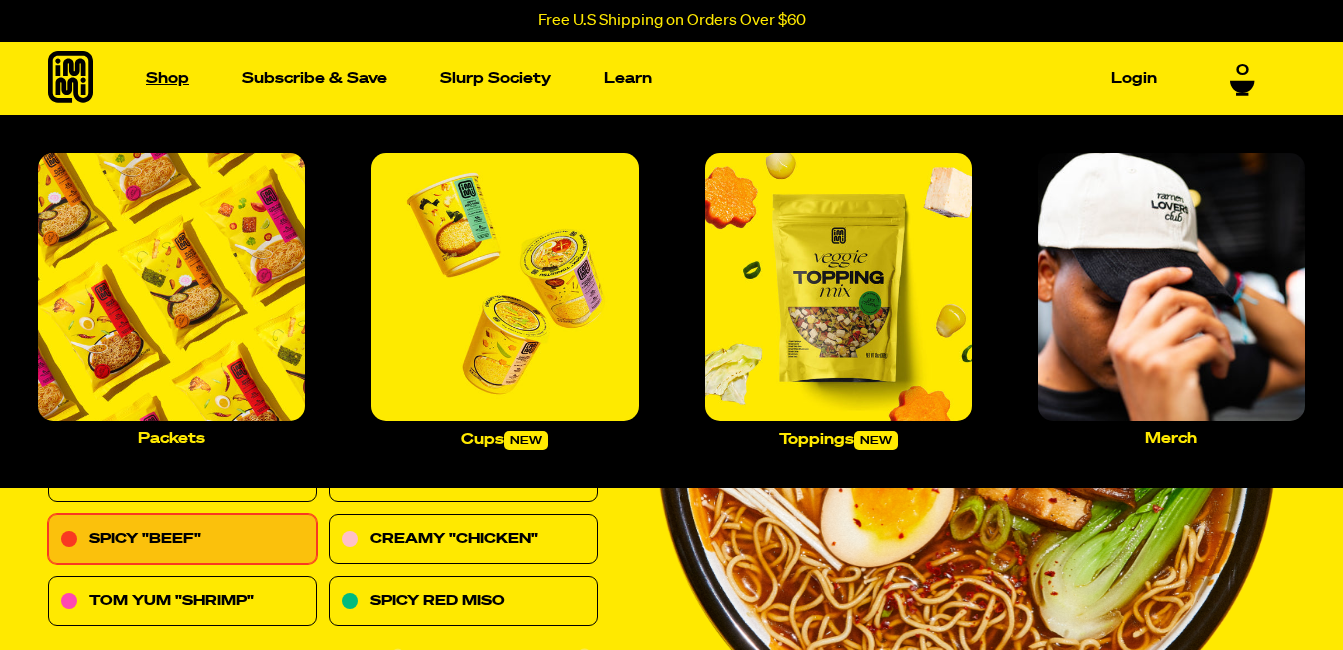 click on "Shop" at bounding box center (167, 78) 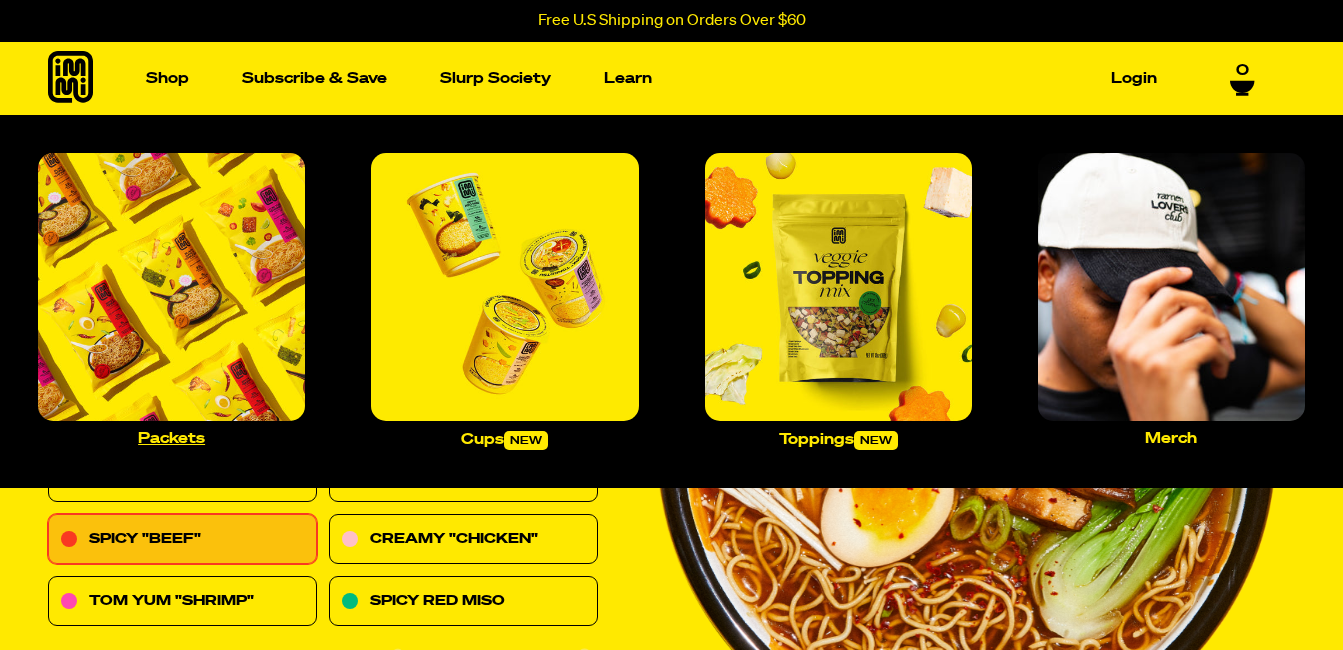click at bounding box center [171, 286] 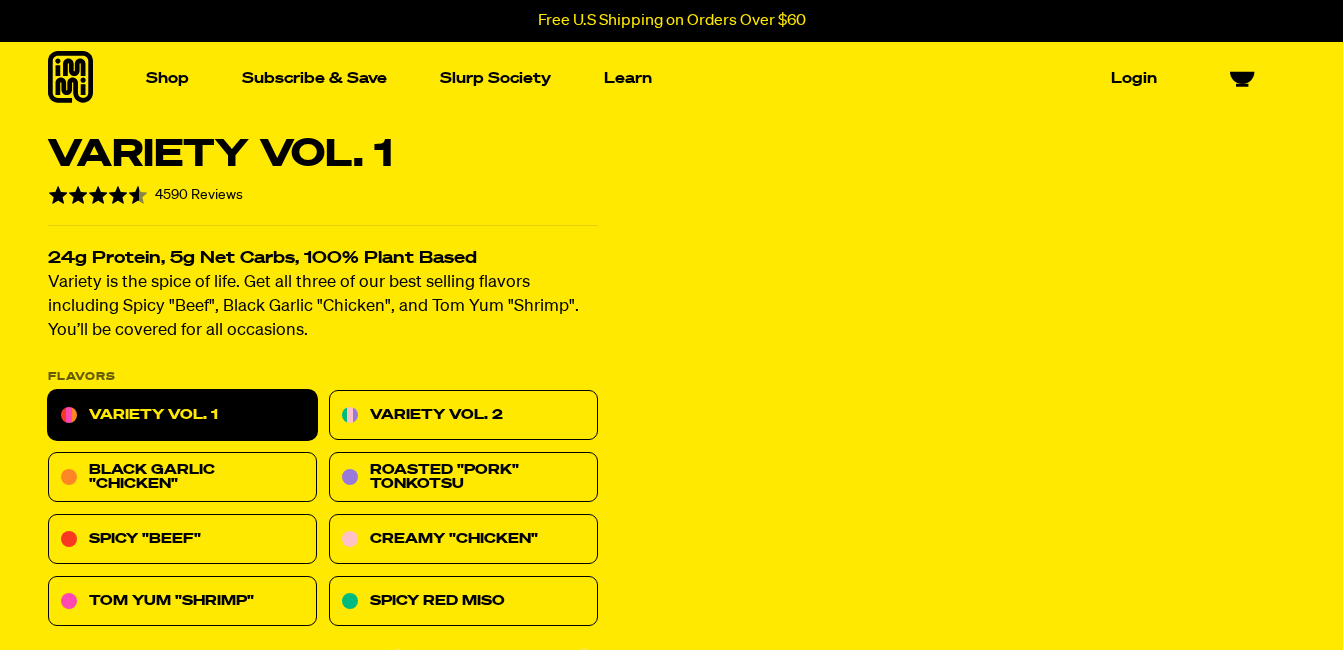 scroll, scrollTop: 0, scrollLeft: 0, axis: both 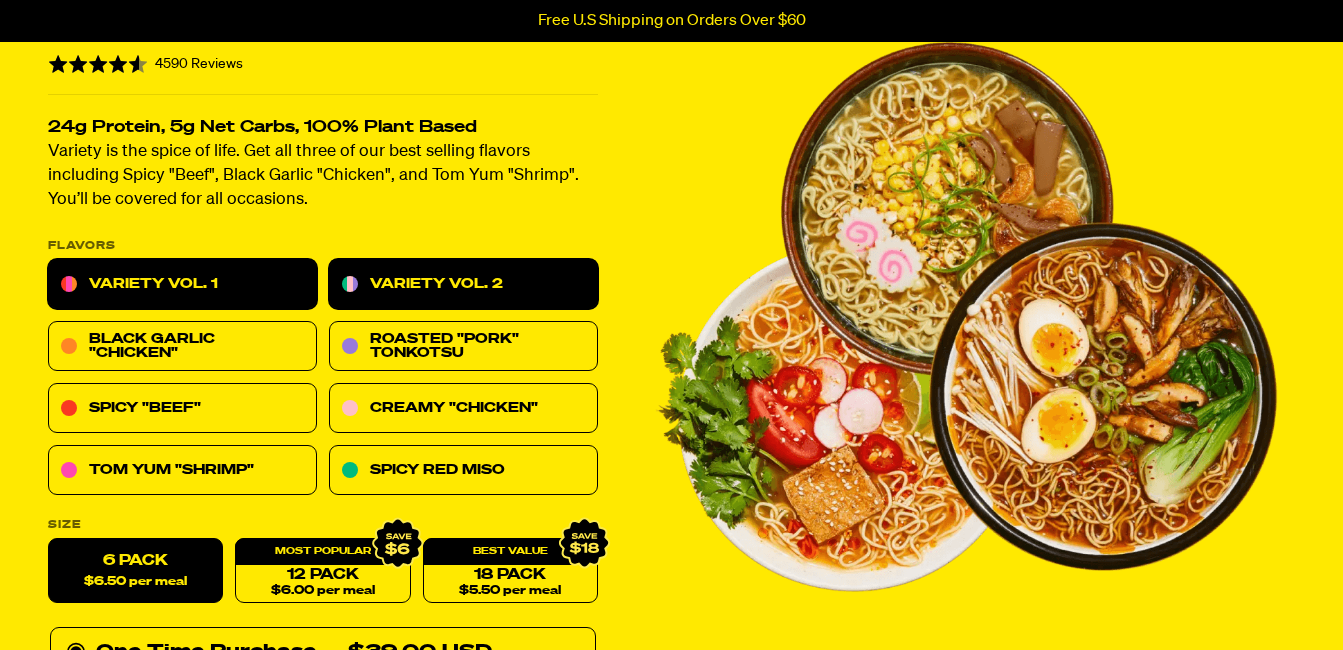 click on "Variety Vol. 2" at bounding box center (463, 285) 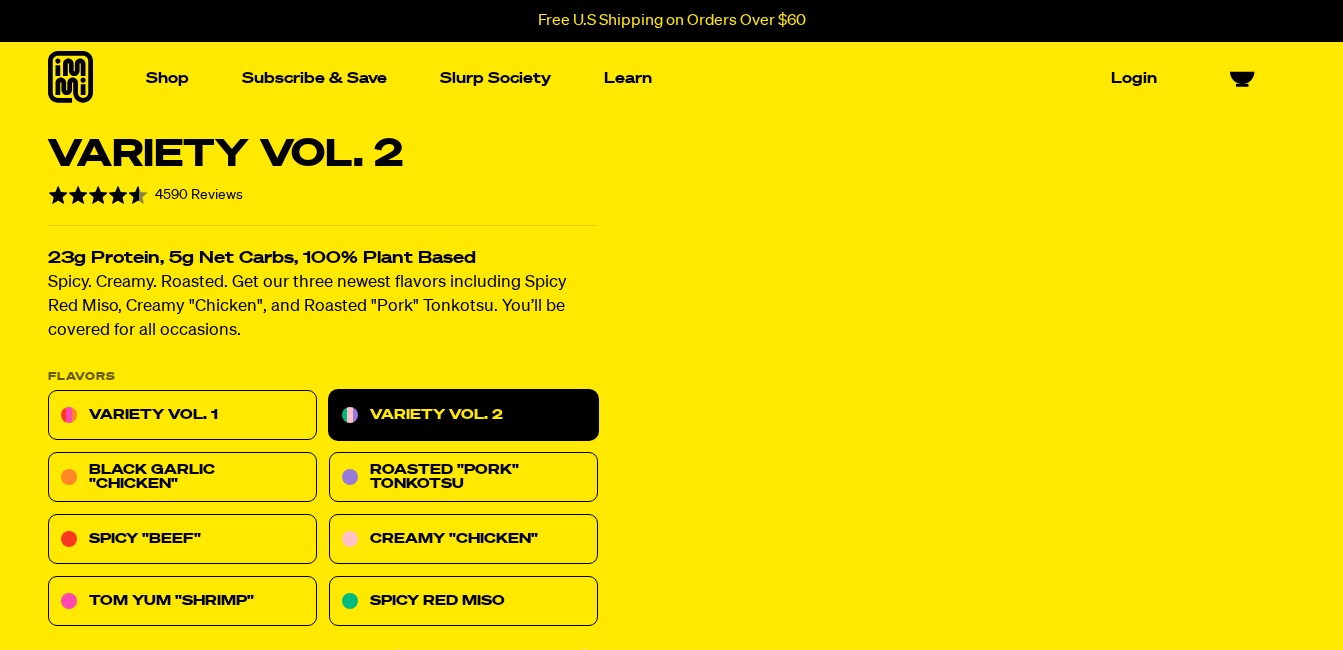 scroll, scrollTop: 0, scrollLeft: 0, axis: both 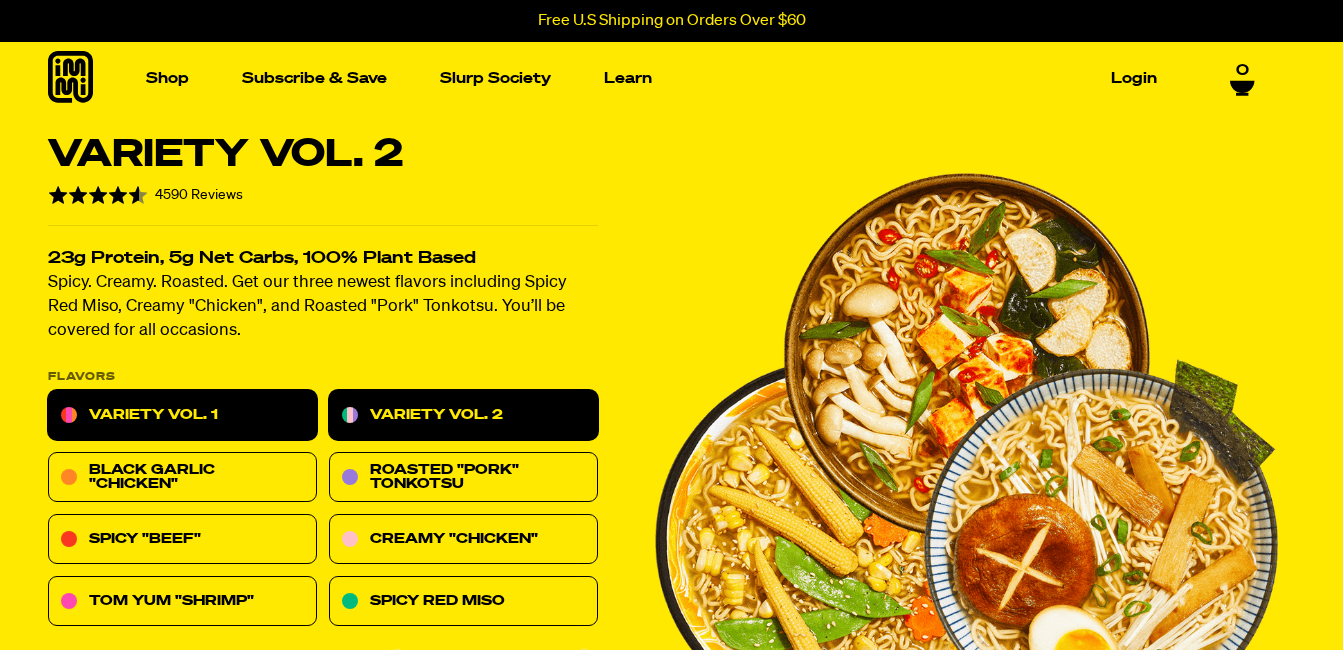 click on "Variety Vol. 1" at bounding box center (182, 416) 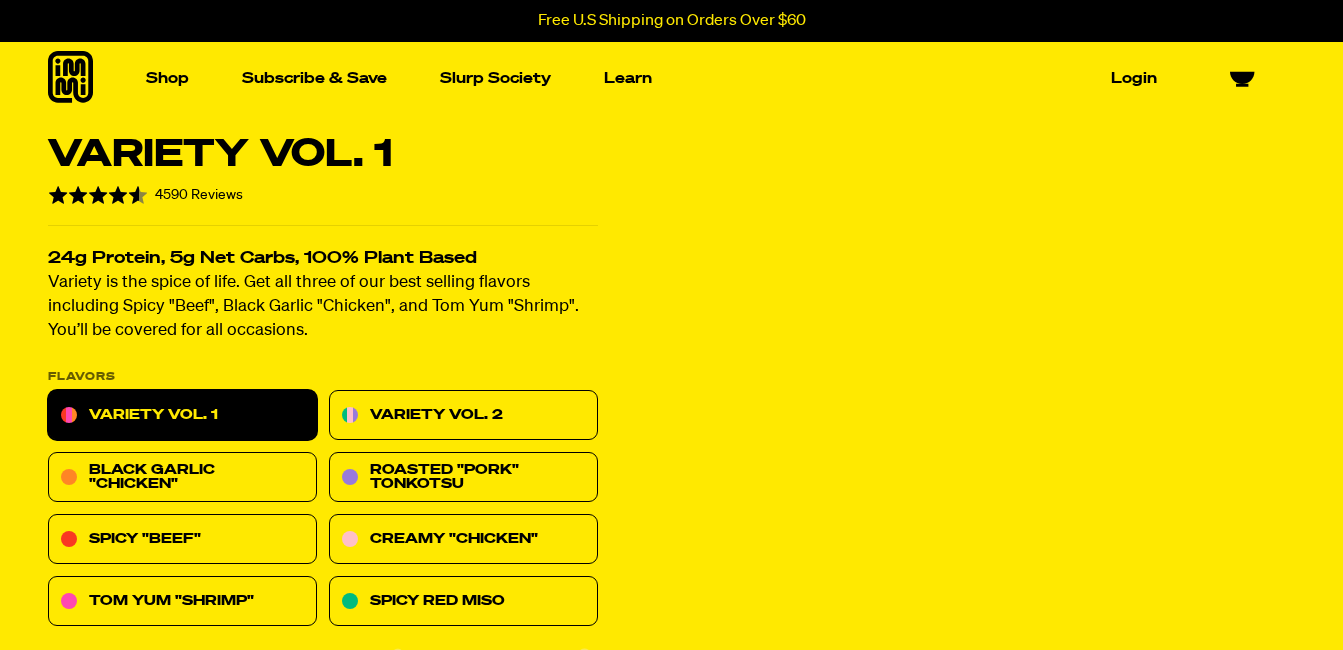 scroll, scrollTop: 0, scrollLeft: 0, axis: both 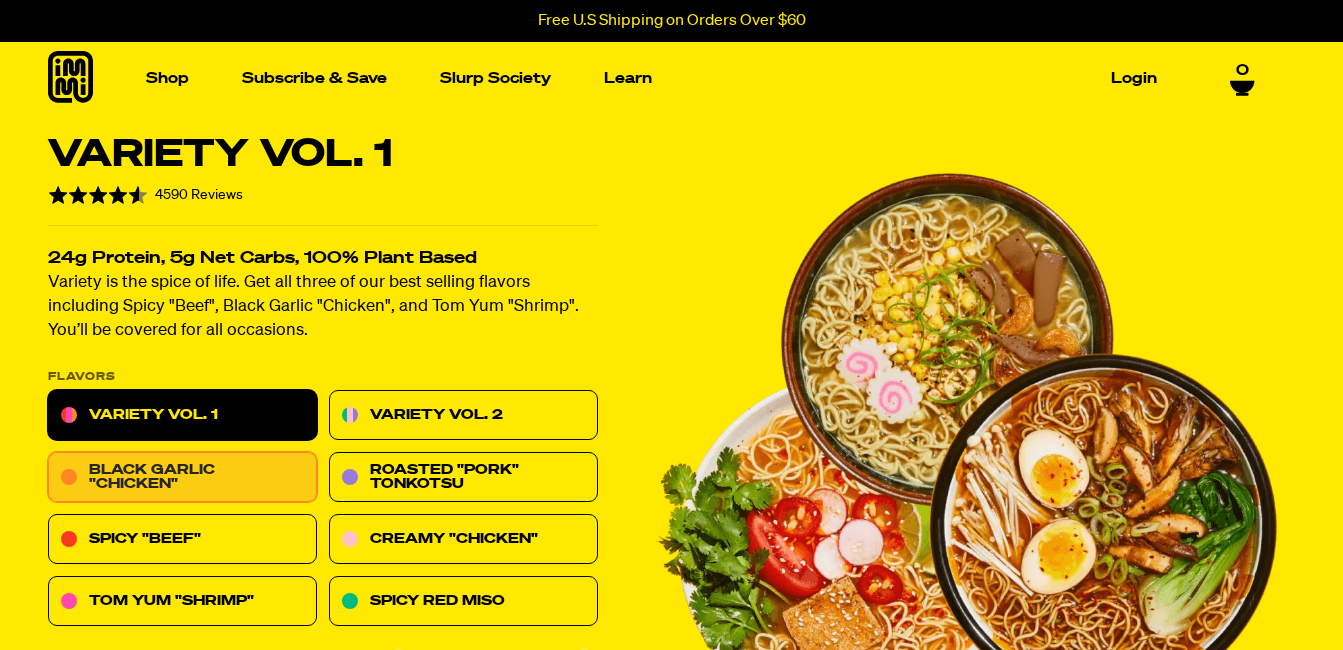 click on "Black Garlic "Chicken"" at bounding box center (182, 478) 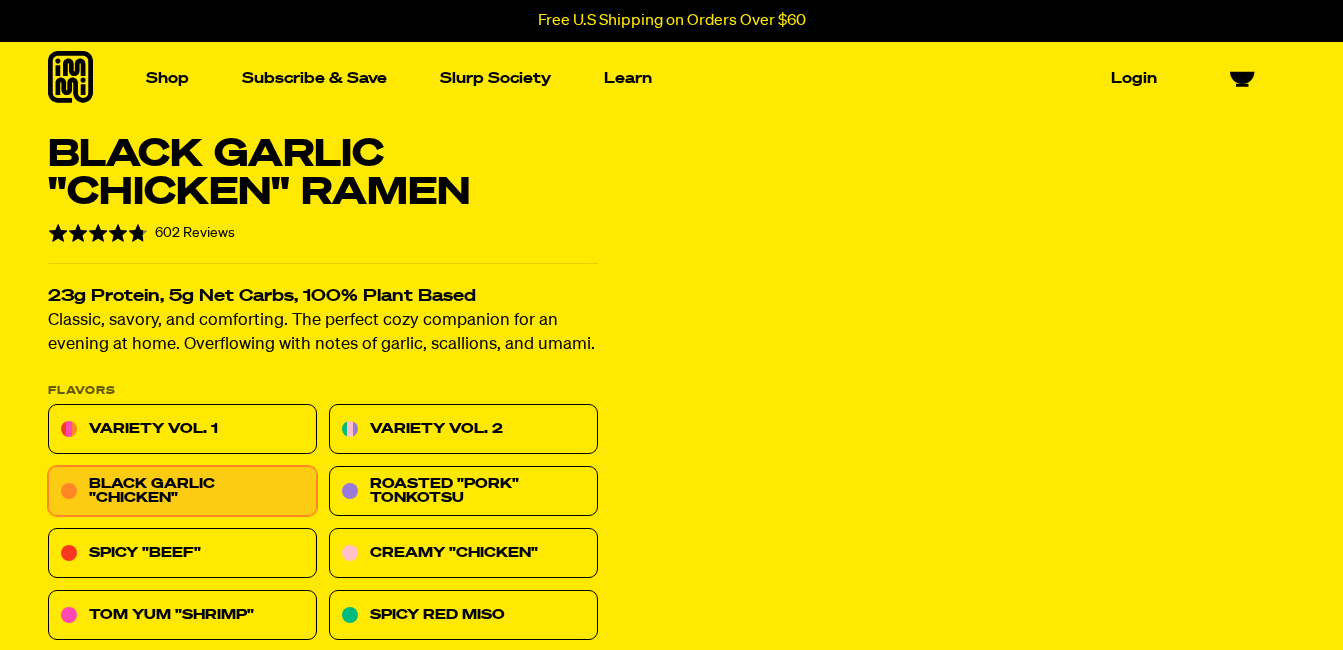 scroll, scrollTop: 0, scrollLeft: 0, axis: both 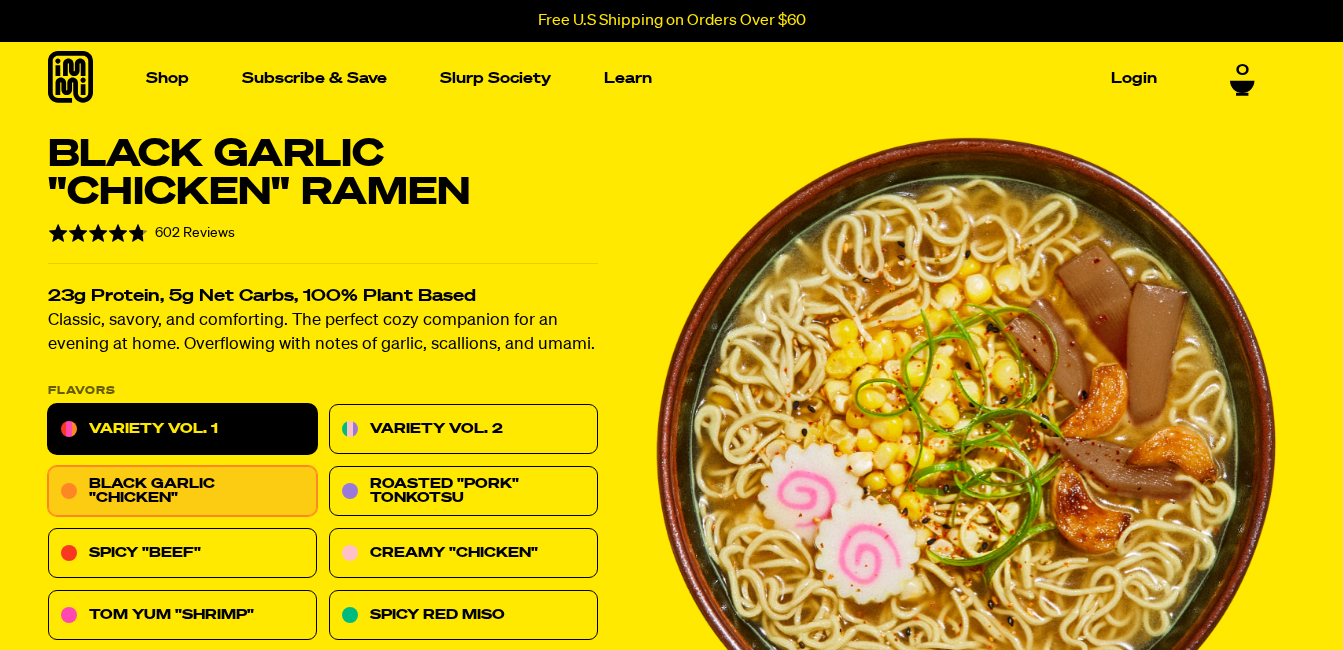 click on "Variety Vol. 1" at bounding box center (182, 430) 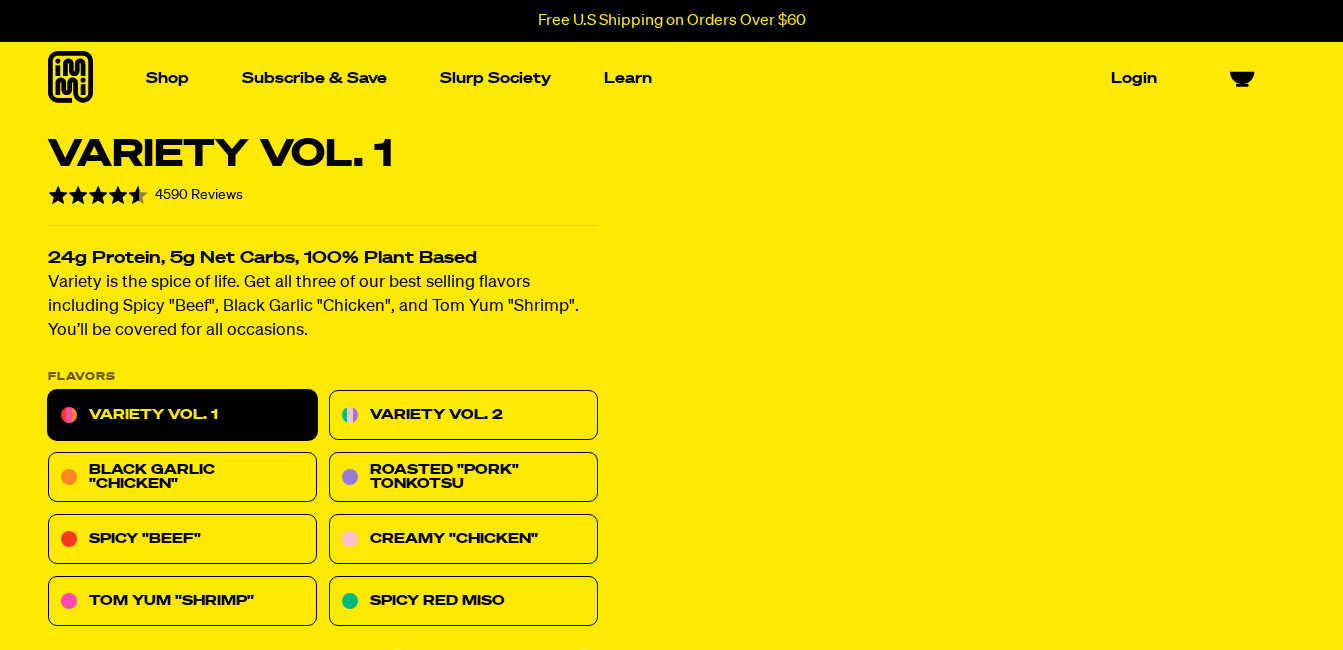 scroll, scrollTop: 0, scrollLeft: 0, axis: both 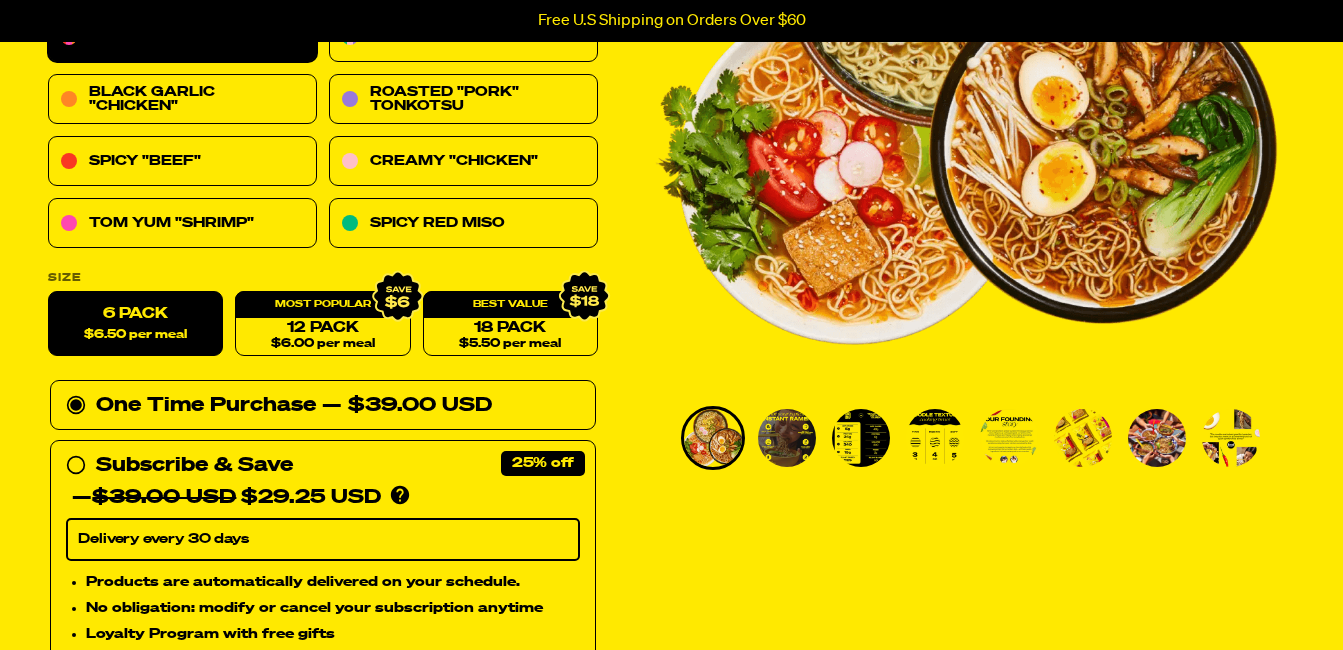 click at bounding box center (787, 438) 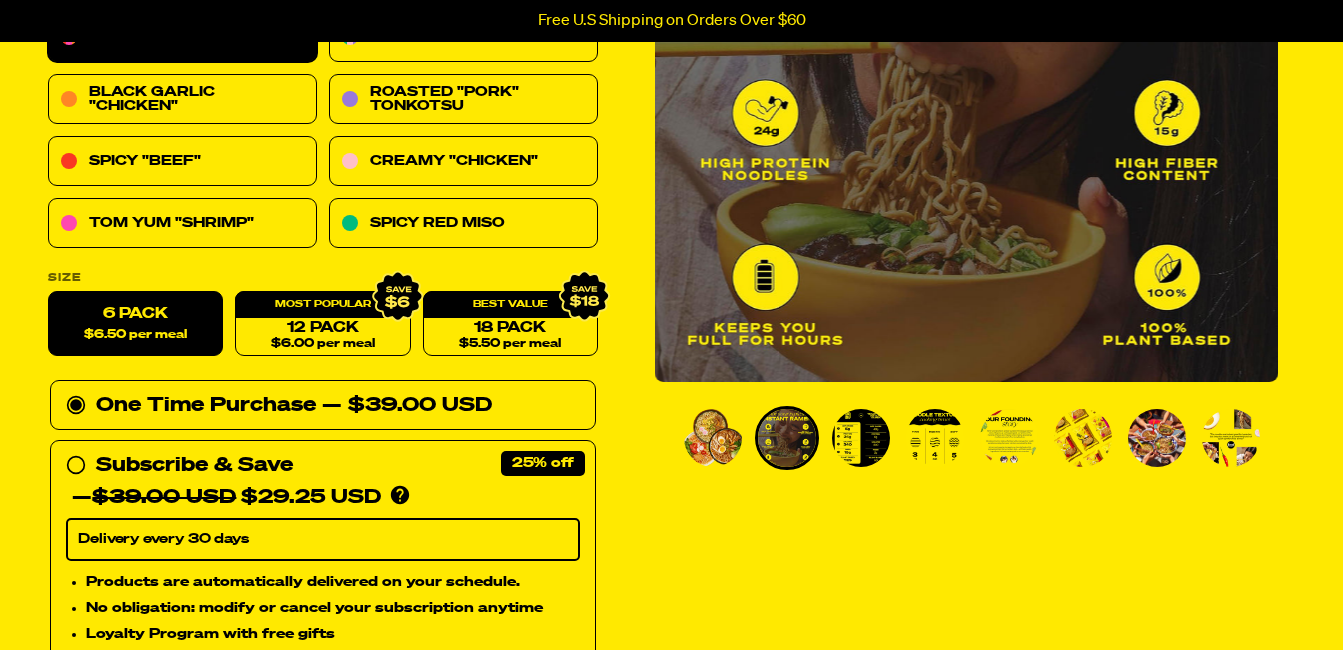 click at bounding box center [713, 438] 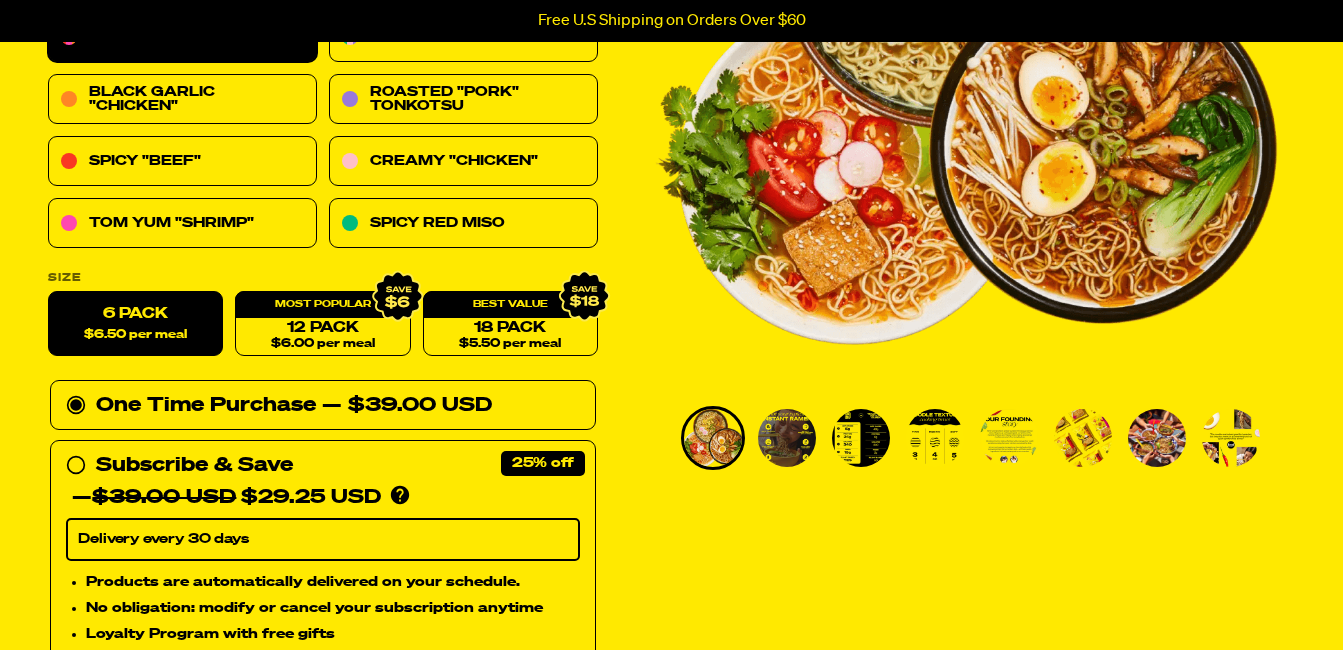 click at bounding box center (861, 438) 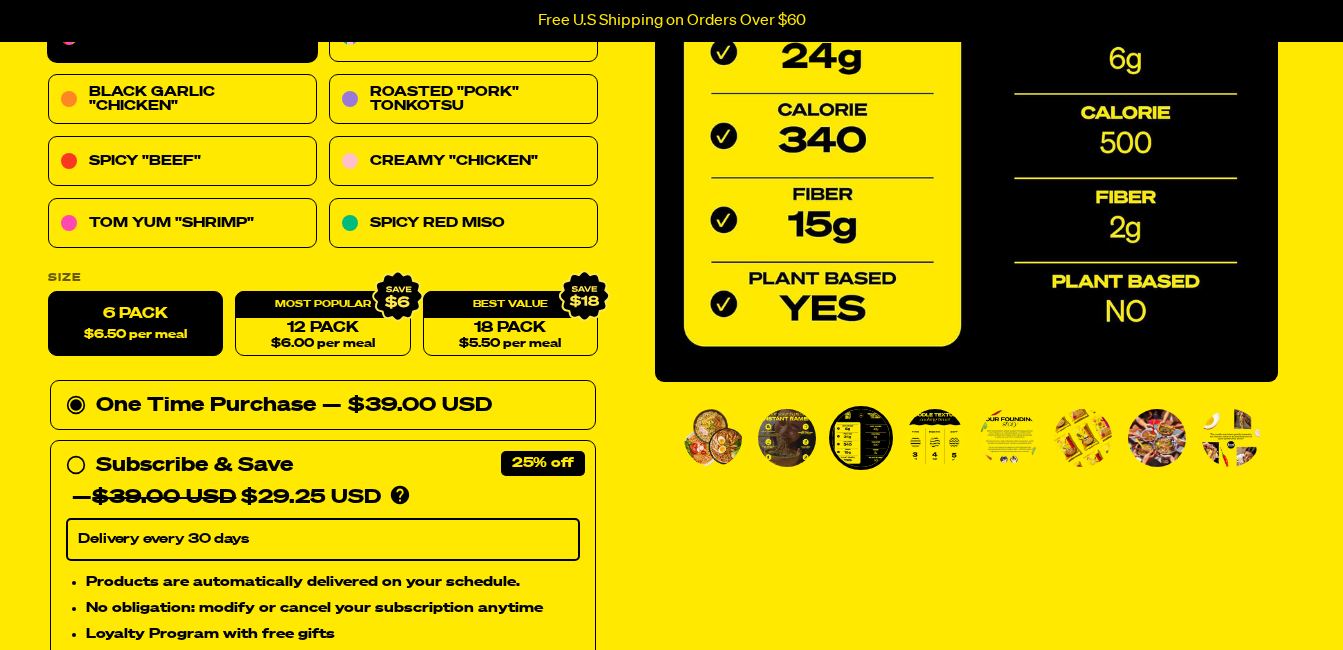 click at bounding box center (935, 438) 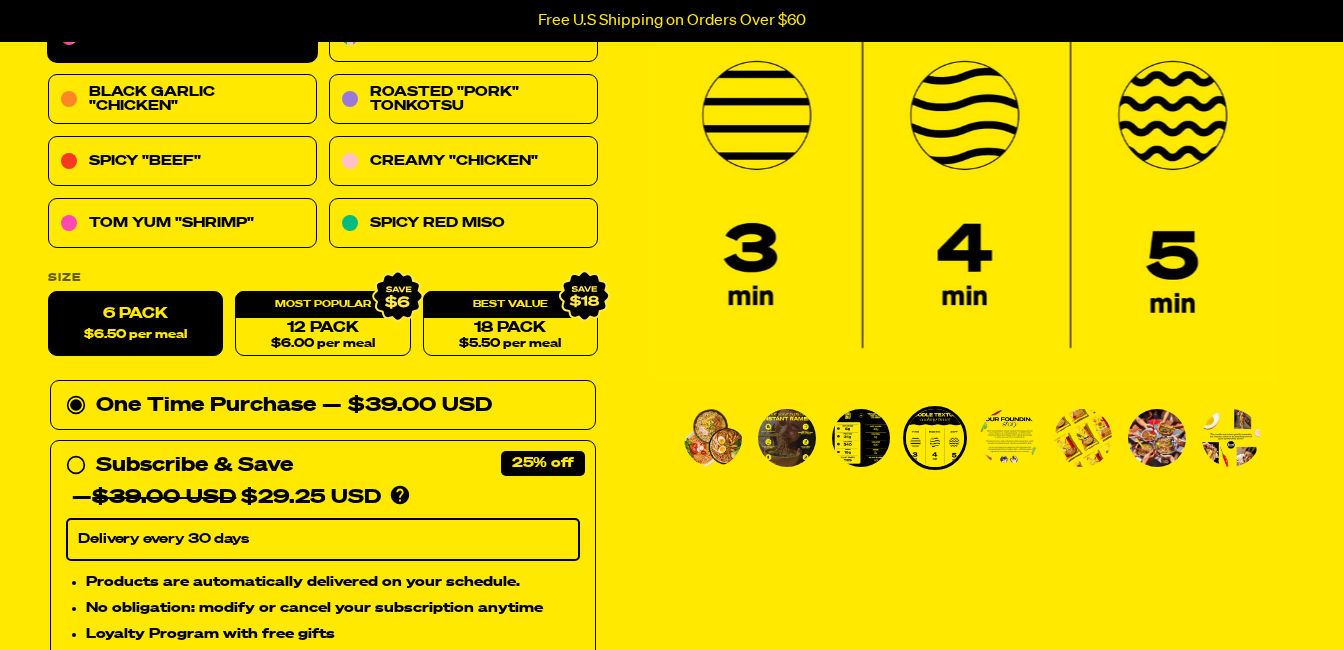 click at bounding box center (1009, 438) 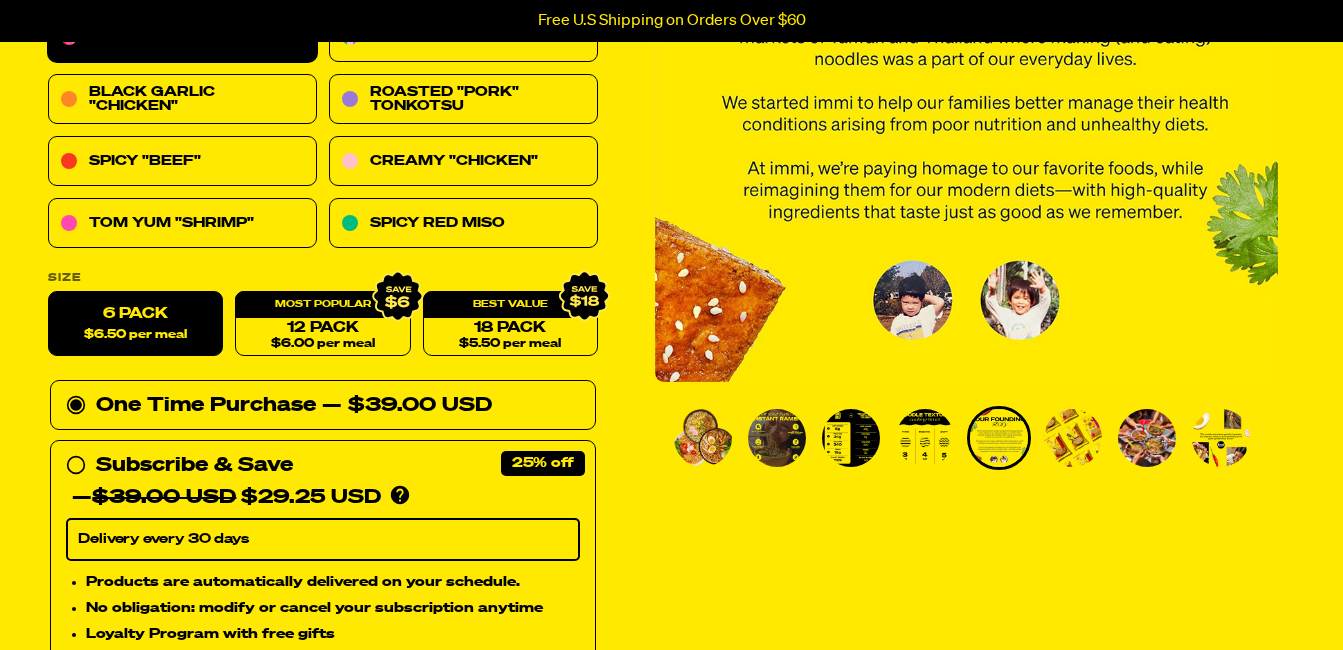 click at bounding box center [1073, 438] 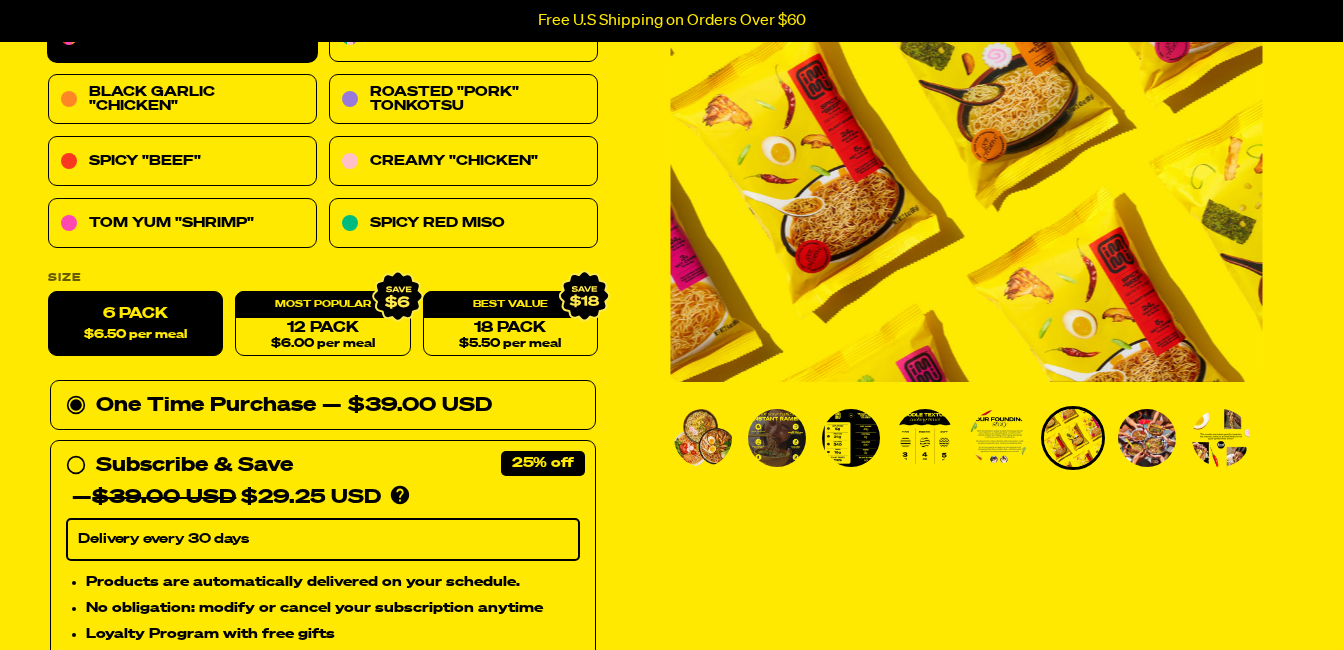 click at bounding box center [1147, 438] 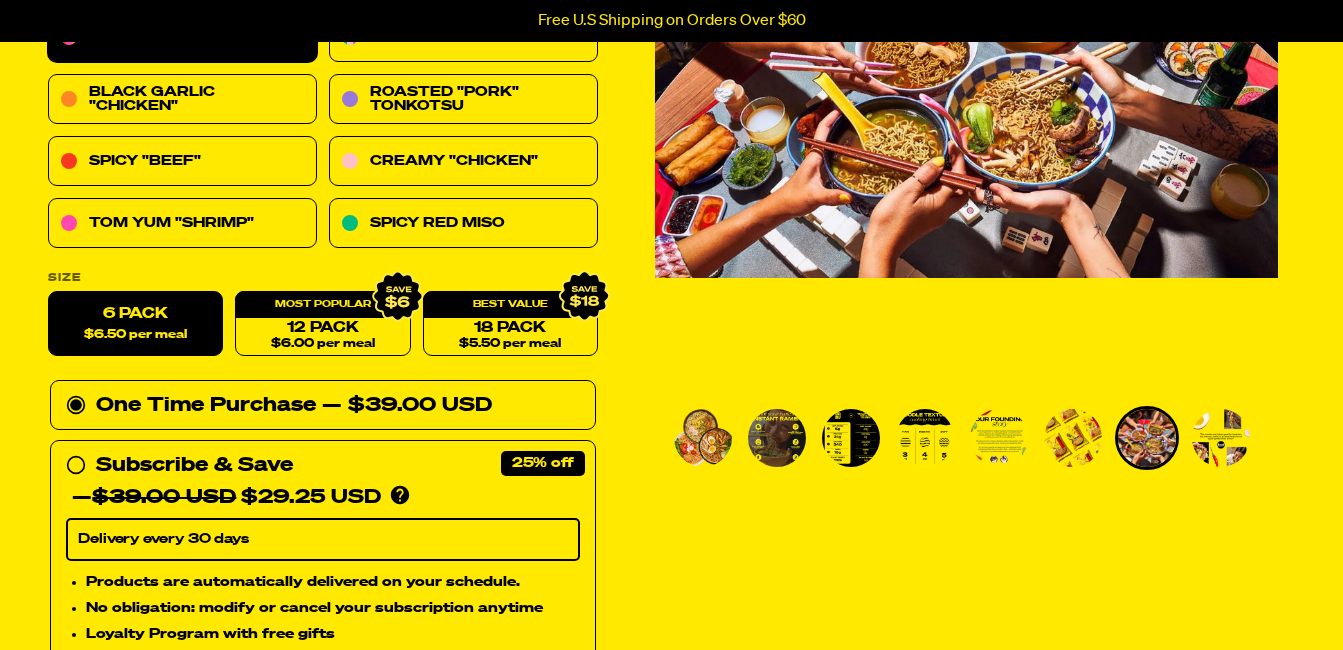 click at bounding box center (1221, 438) 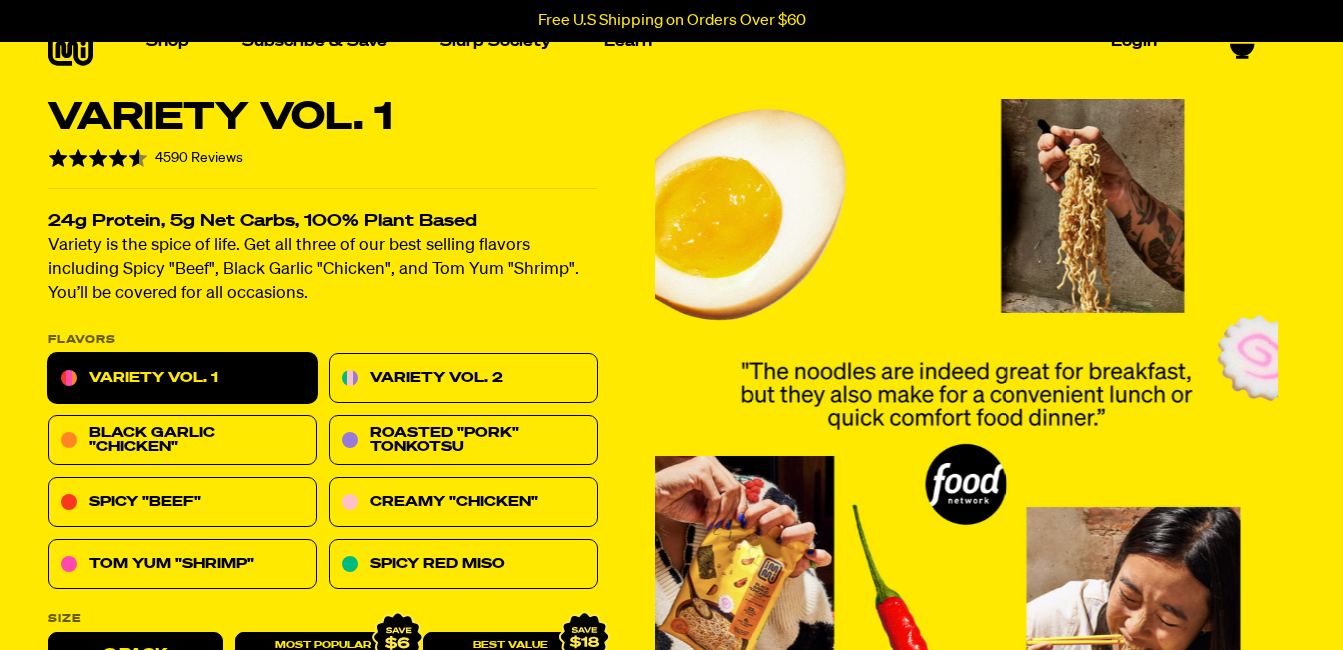 scroll, scrollTop: 56, scrollLeft: 0, axis: vertical 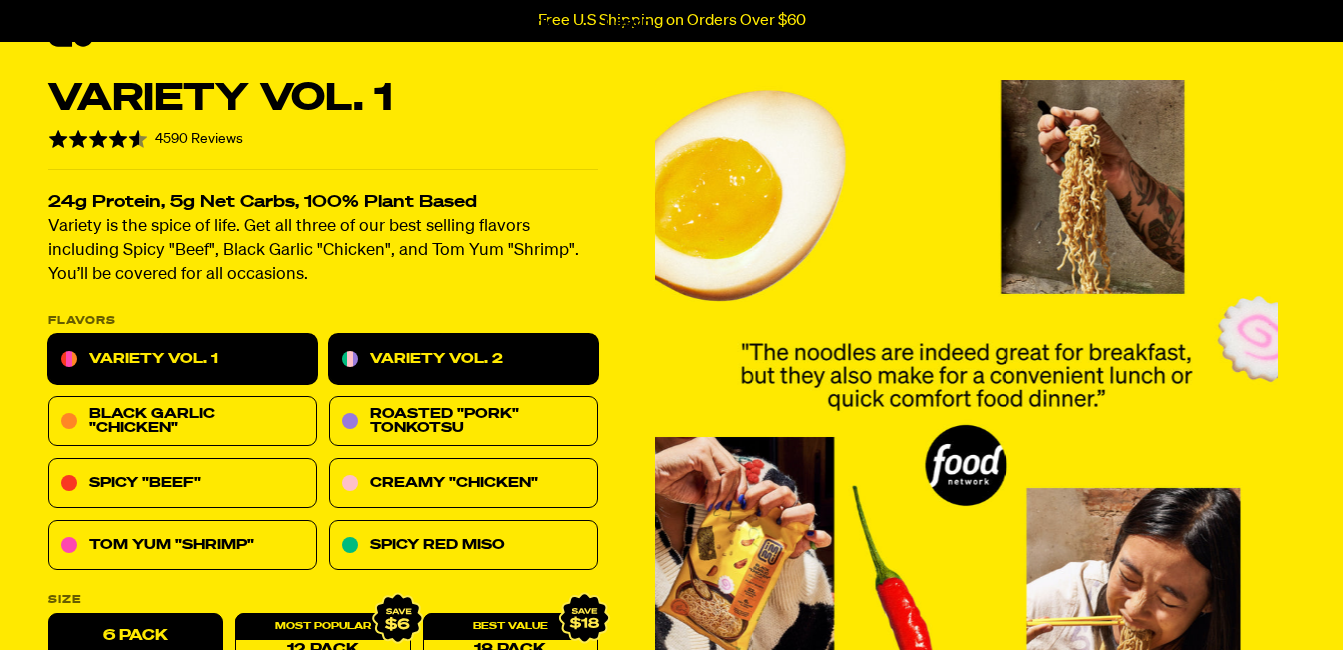 click on "Variety Vol. 2" at bounding box center [463, 360] 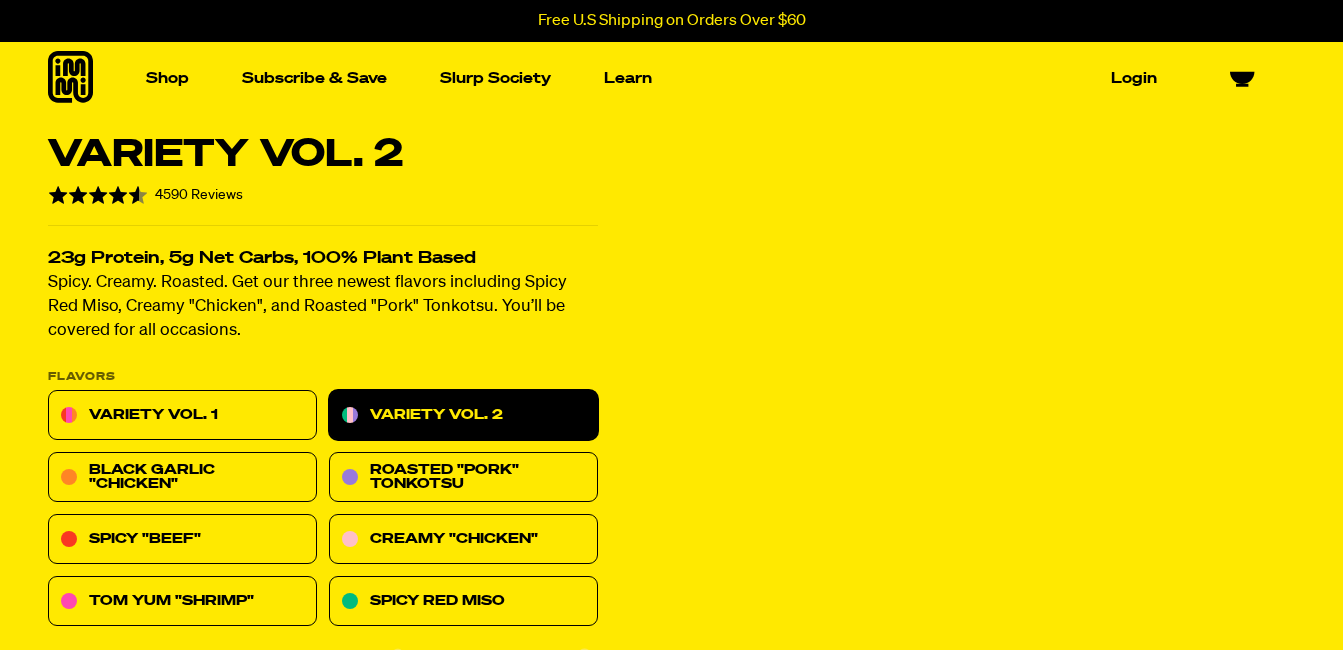 scroll, scrollTop: 0, scrollLeft: 0, axis: both 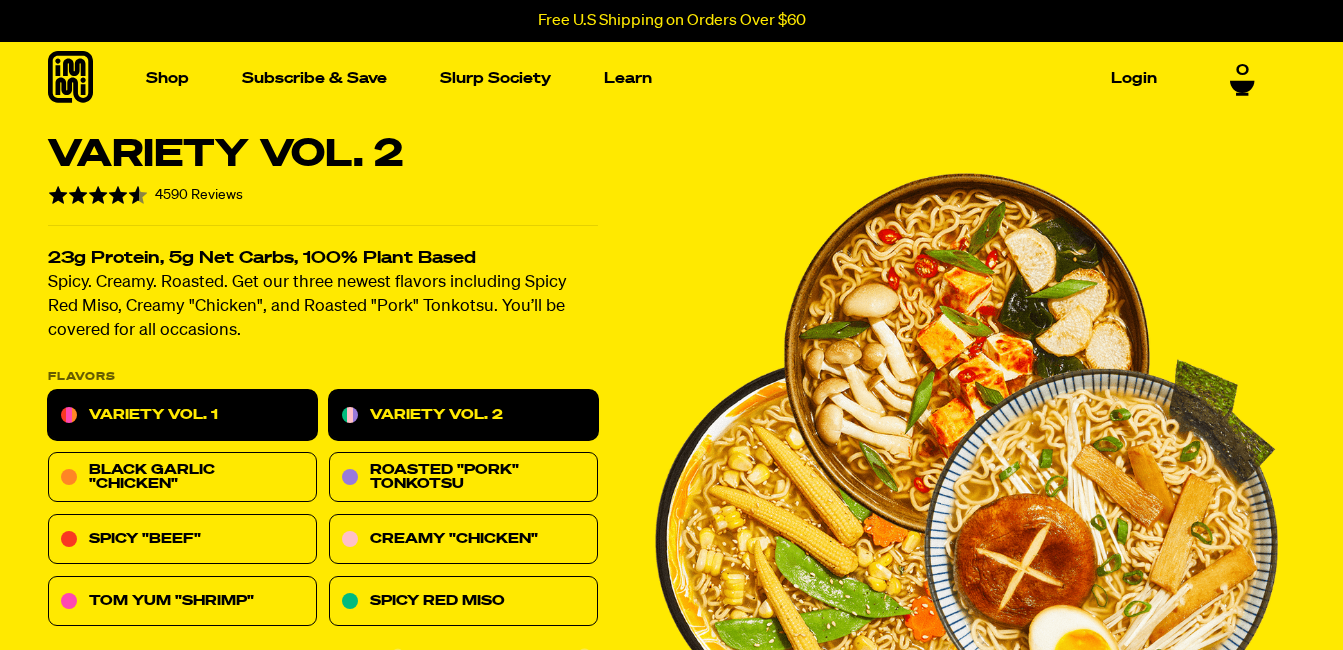 click on "Variety Vol. 1" at bounding box center (182, 416) 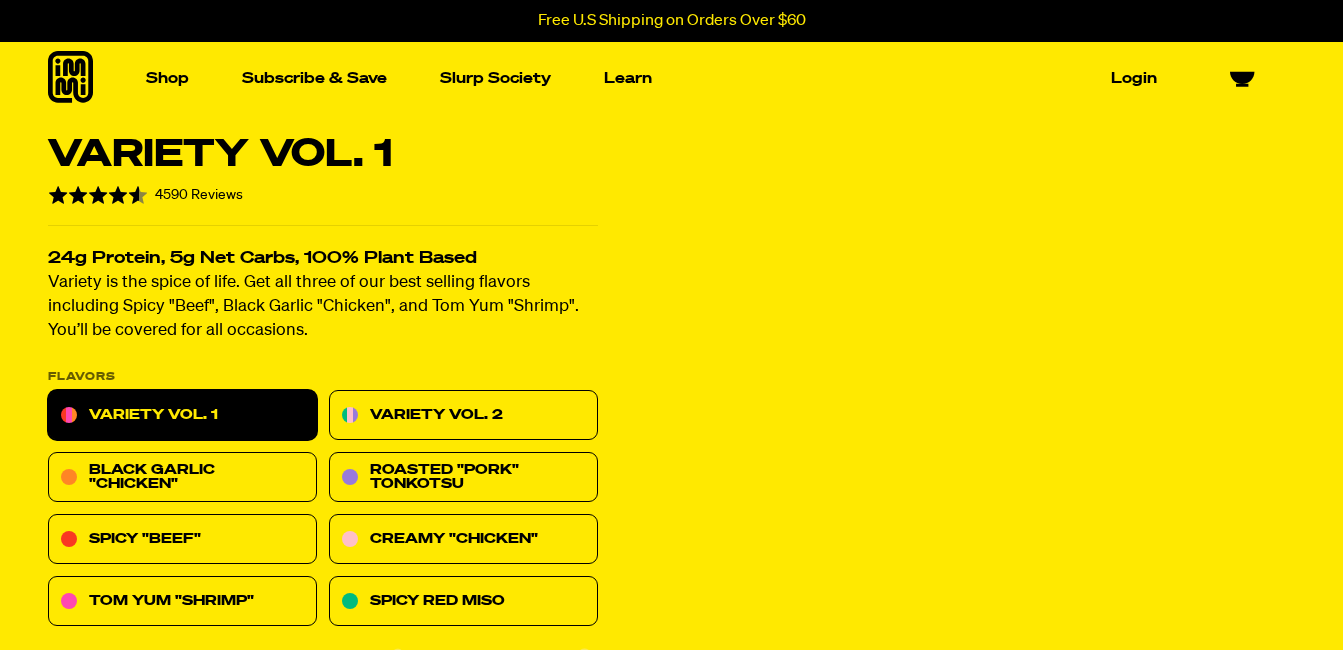scroll, scrollTop: 0, scrollLeft: 0, axis: both 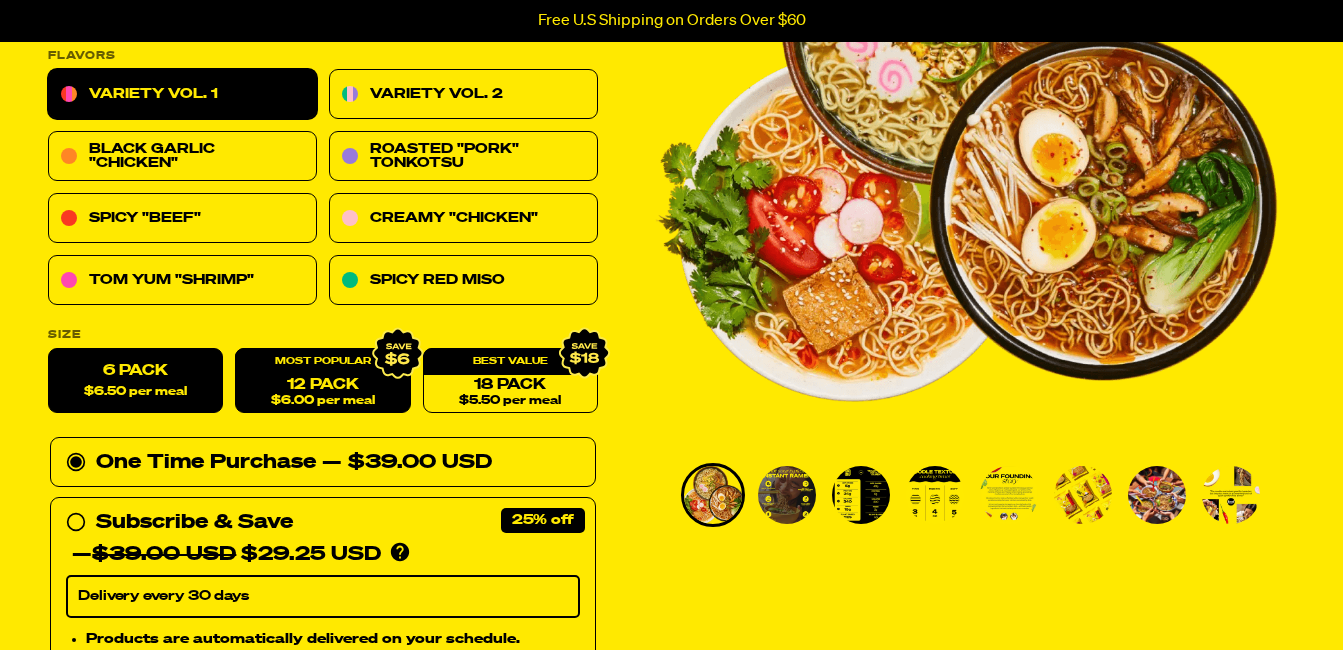 click on "12 Pack  $6.00 per meal" at bounding box center (322, 381) 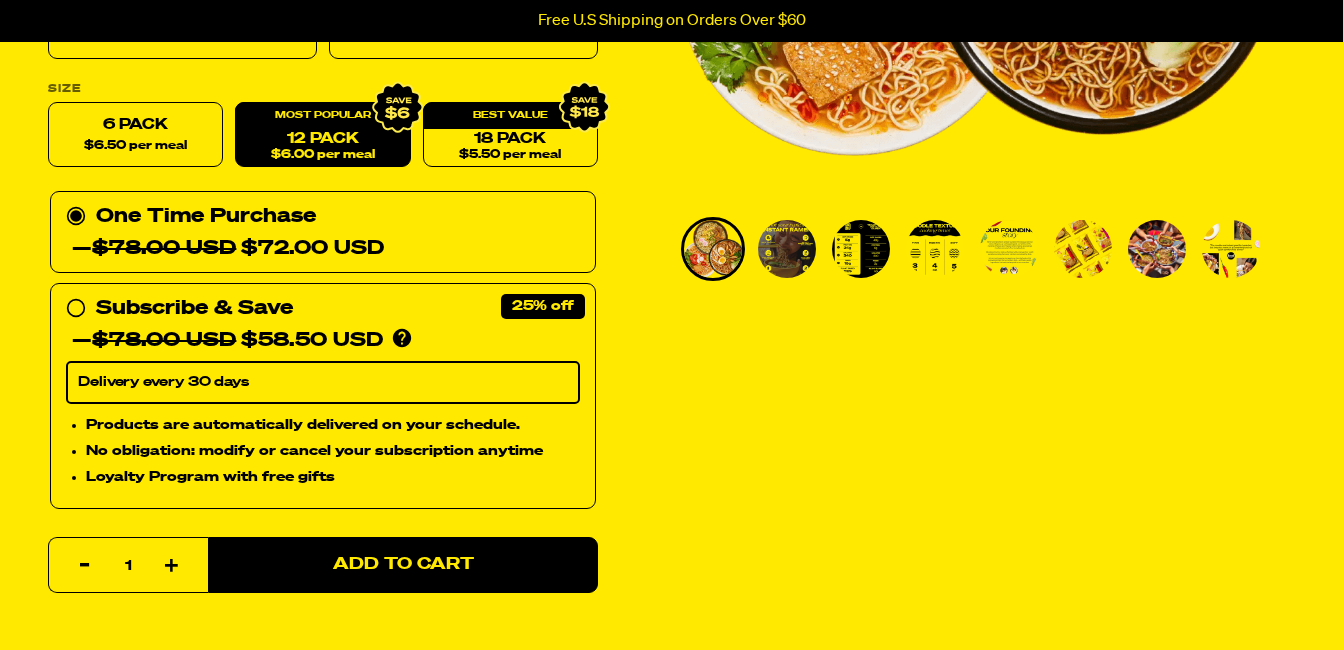 scroll, scrollTop: 586, scrollLeft: 0, axis: vertical 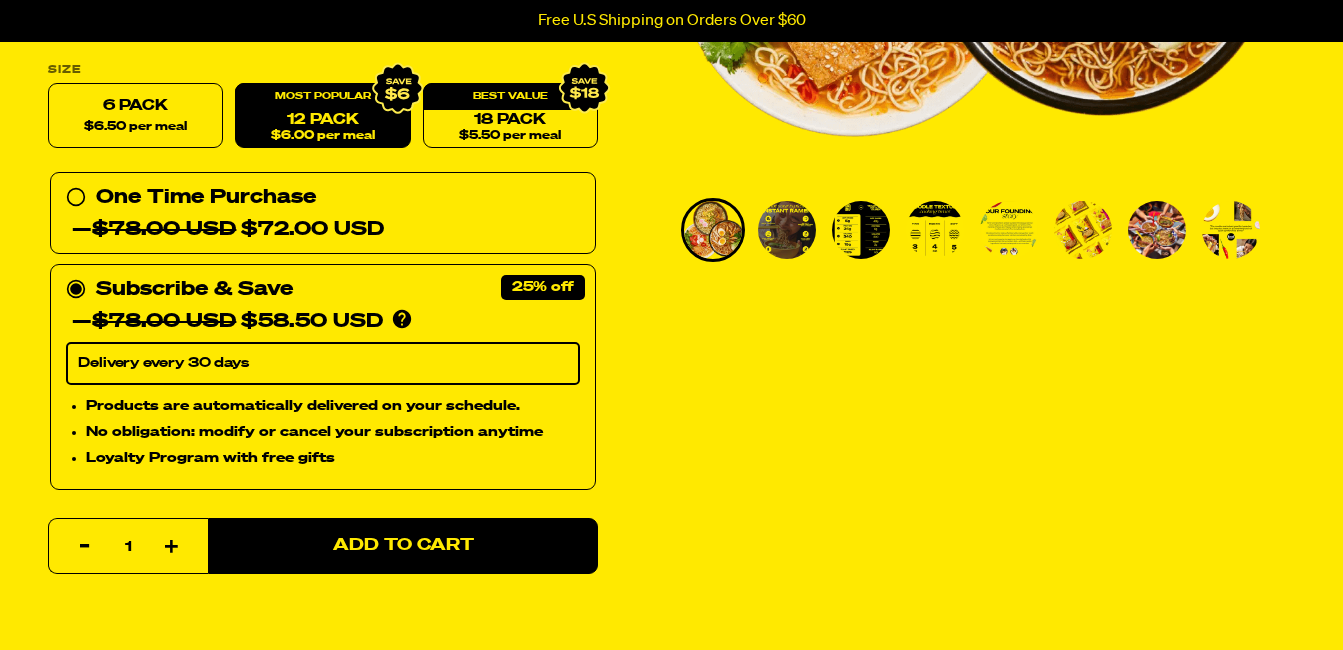 click on "Delivery every 30 days" at bounding box center (323, 364) 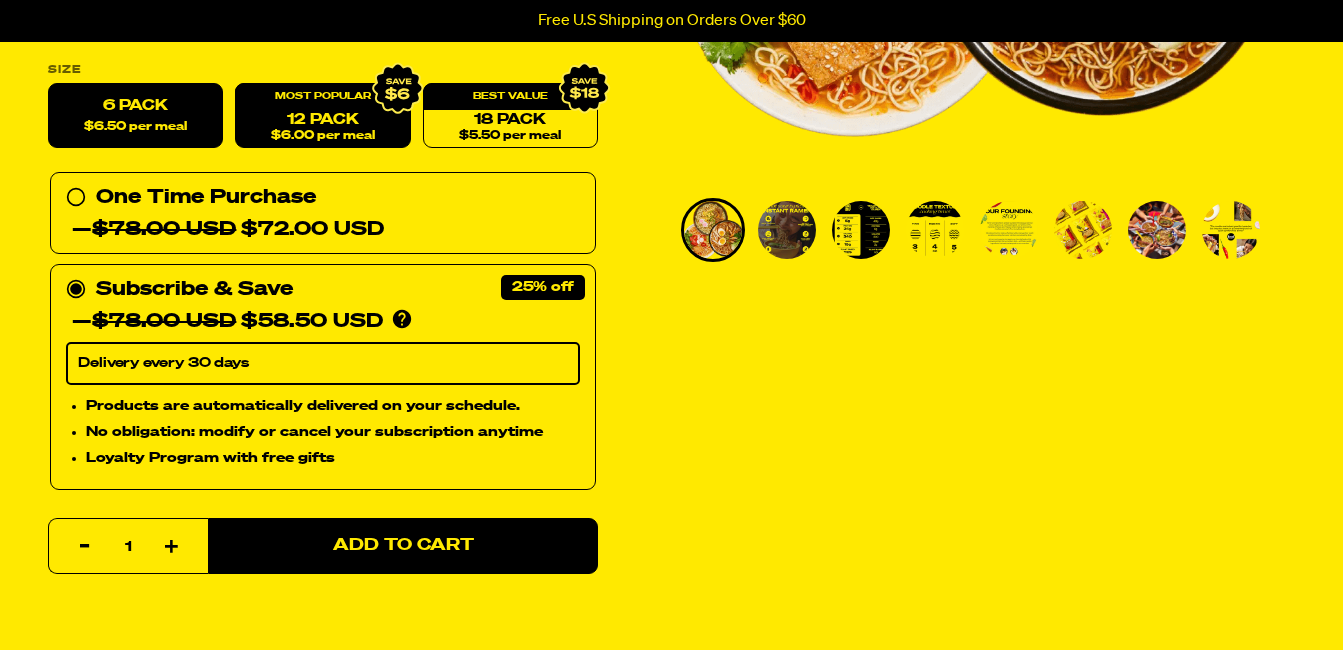 click on "$6.50 per meal" at bounding box center (135, 127) 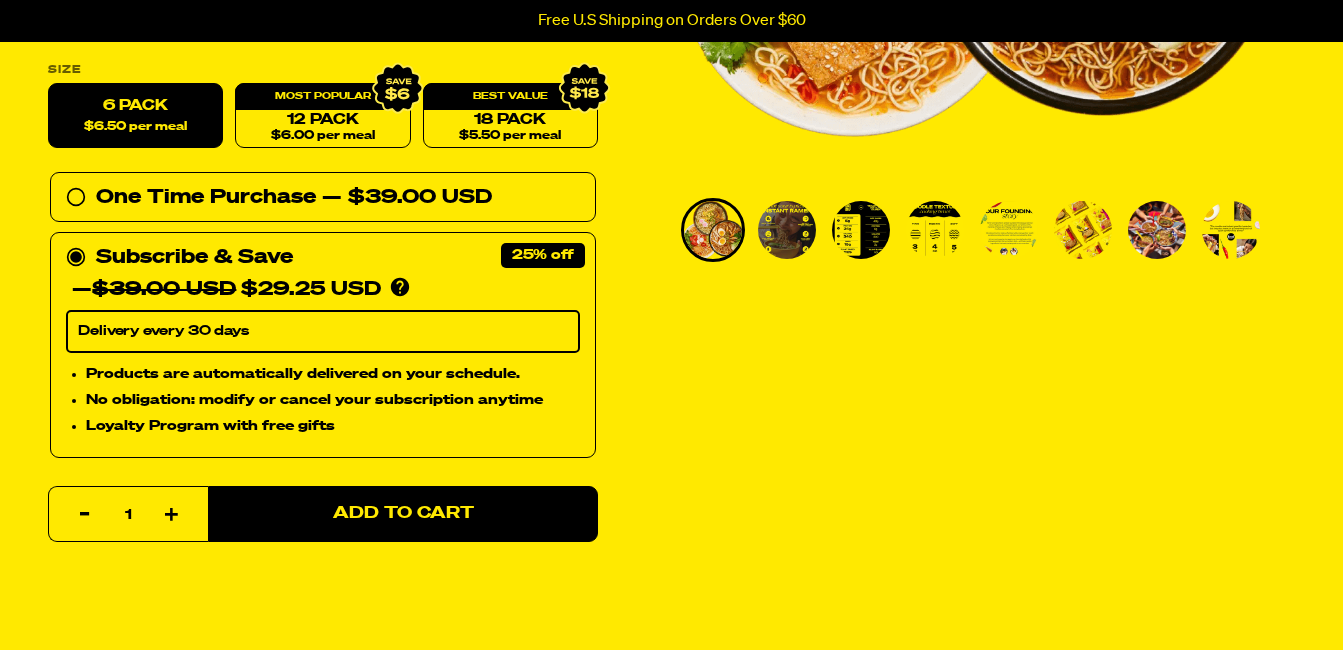 click on "$6.50 per meal" at bounding box center [135, 127] 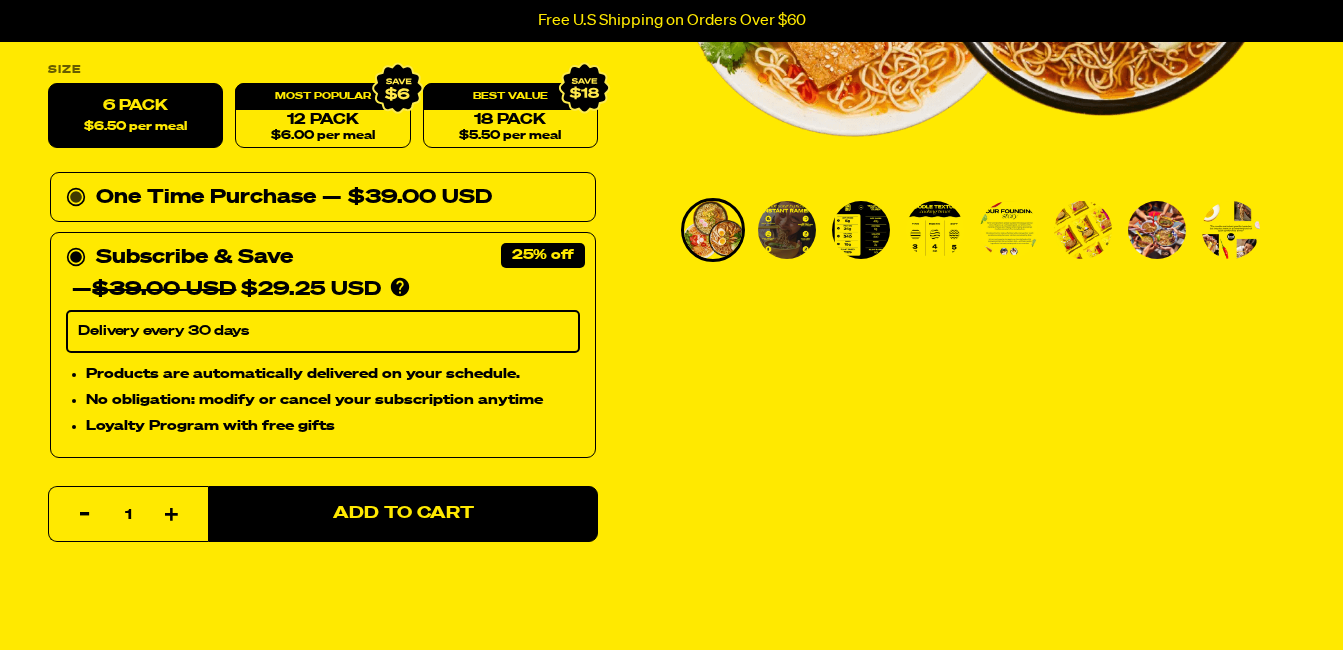 click 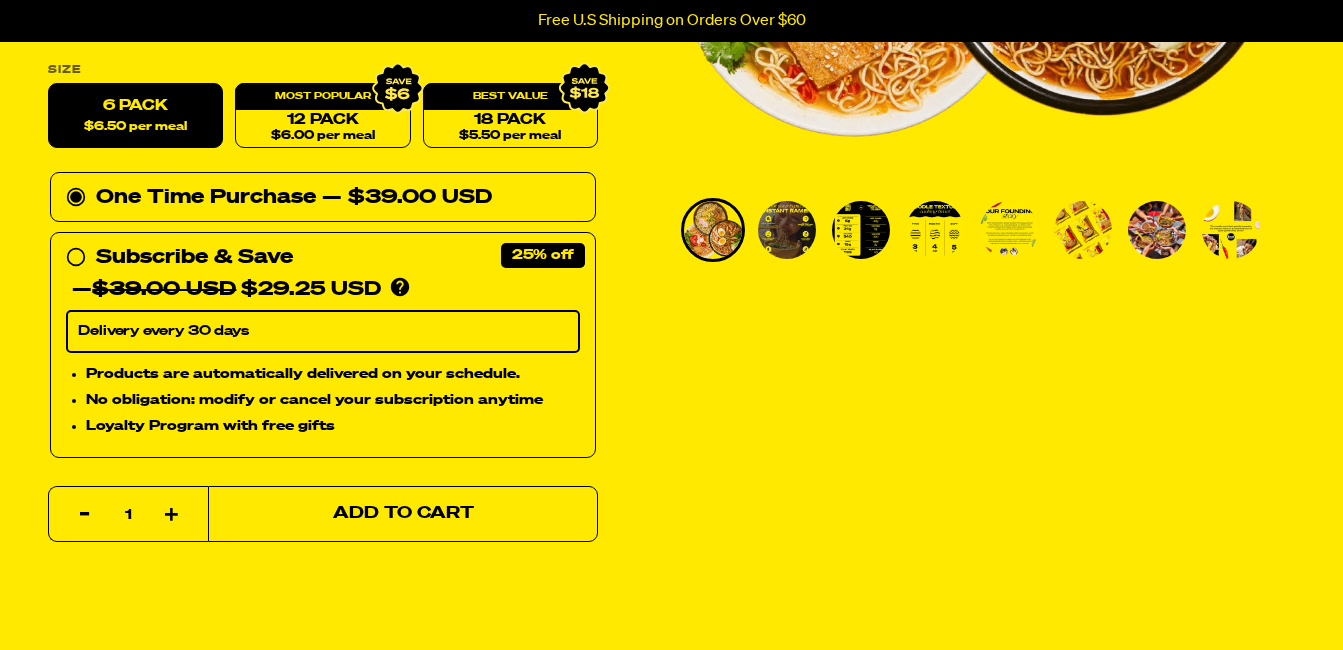 click on "Add to Cart" at bounding box center [403, 514] 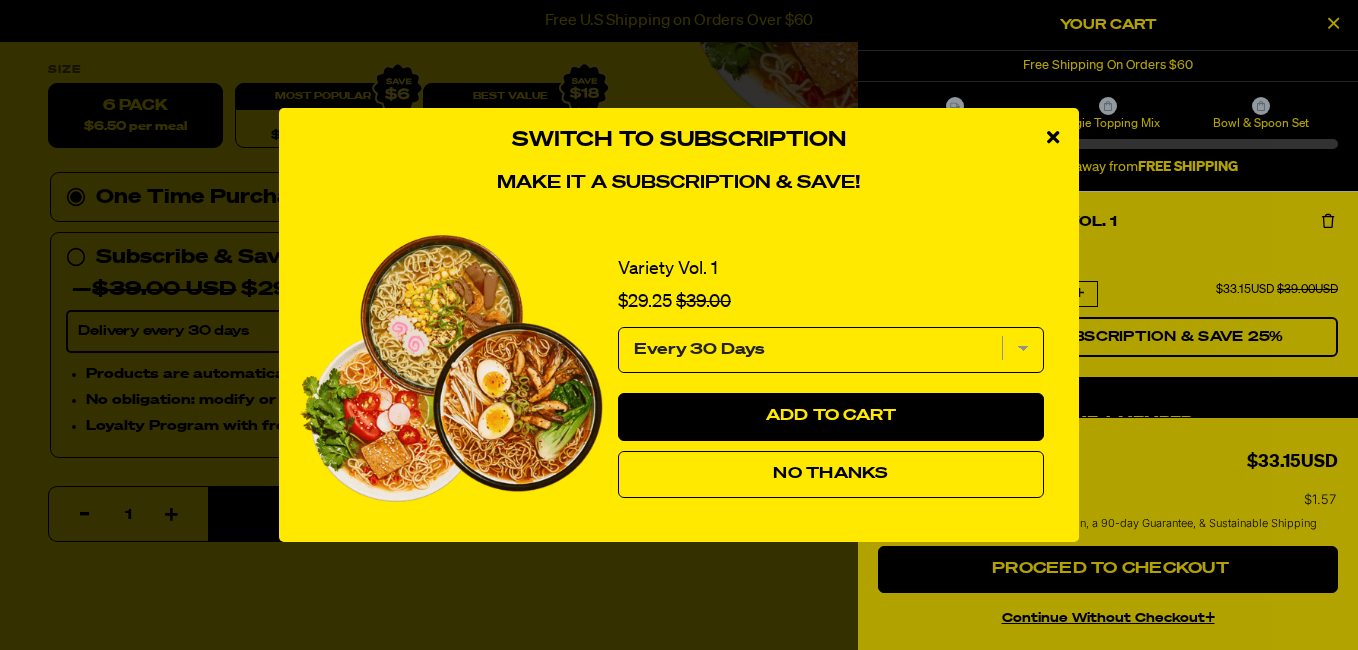 click on "Every 30 Days" at bounding box center (831, 350) 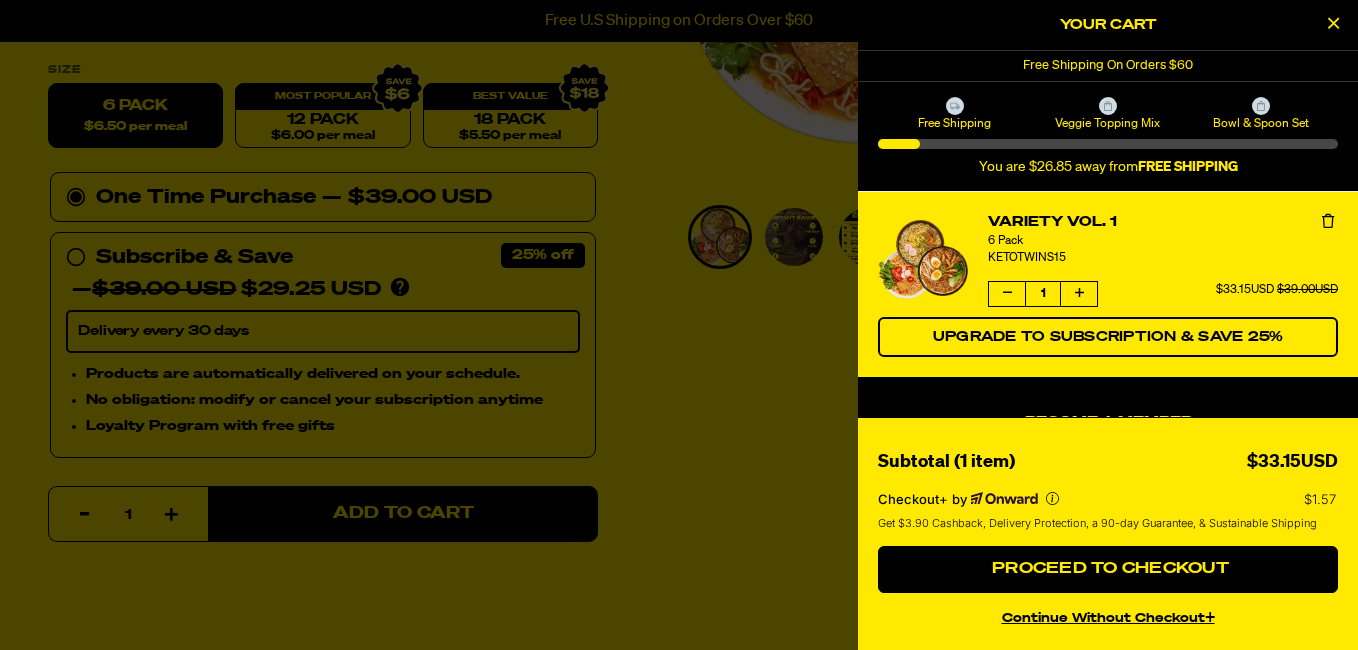click at bounding box center [1333, 23] 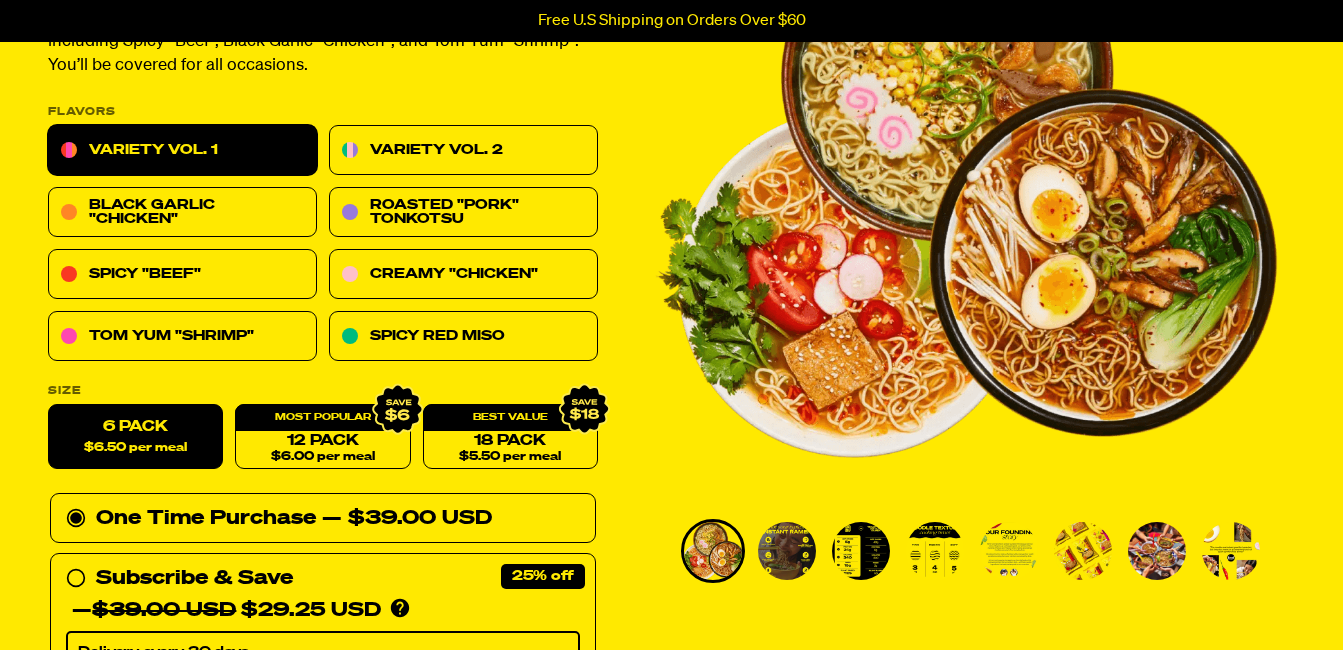 scroll, scrollTop: 208, scrollLeft: 0, axis: vertical 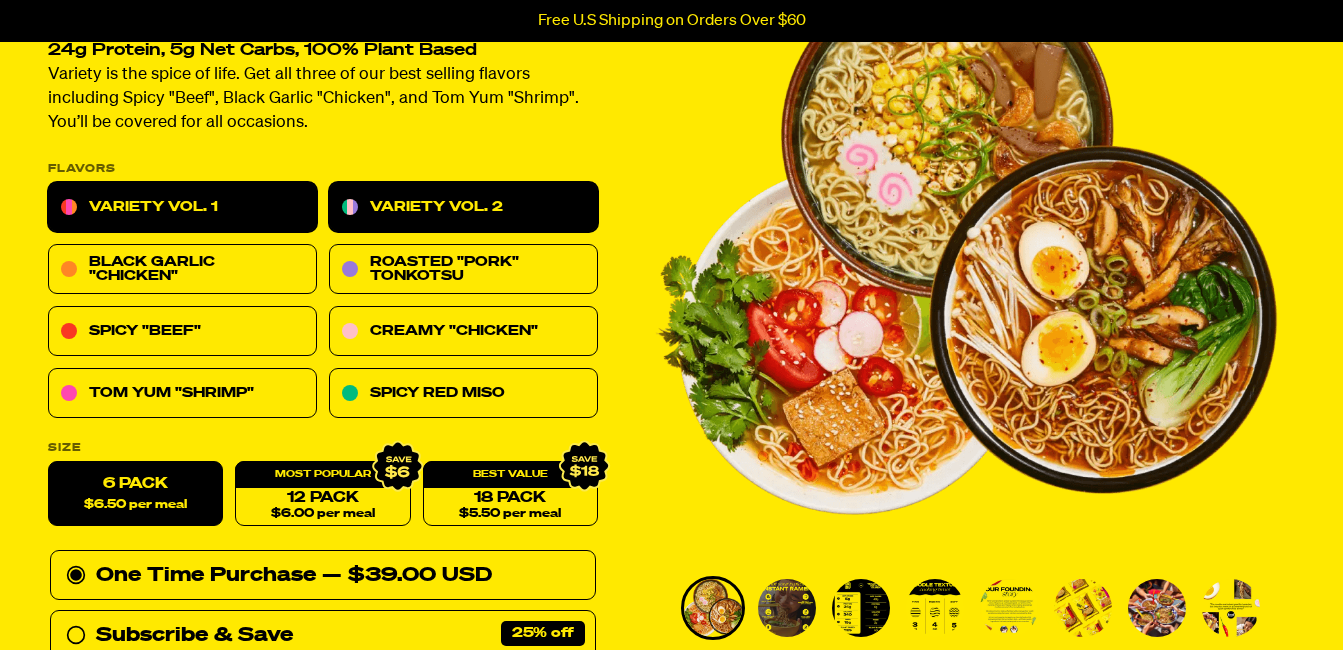 click on "Variety Vol. 2" at bounding box center [463, 208] 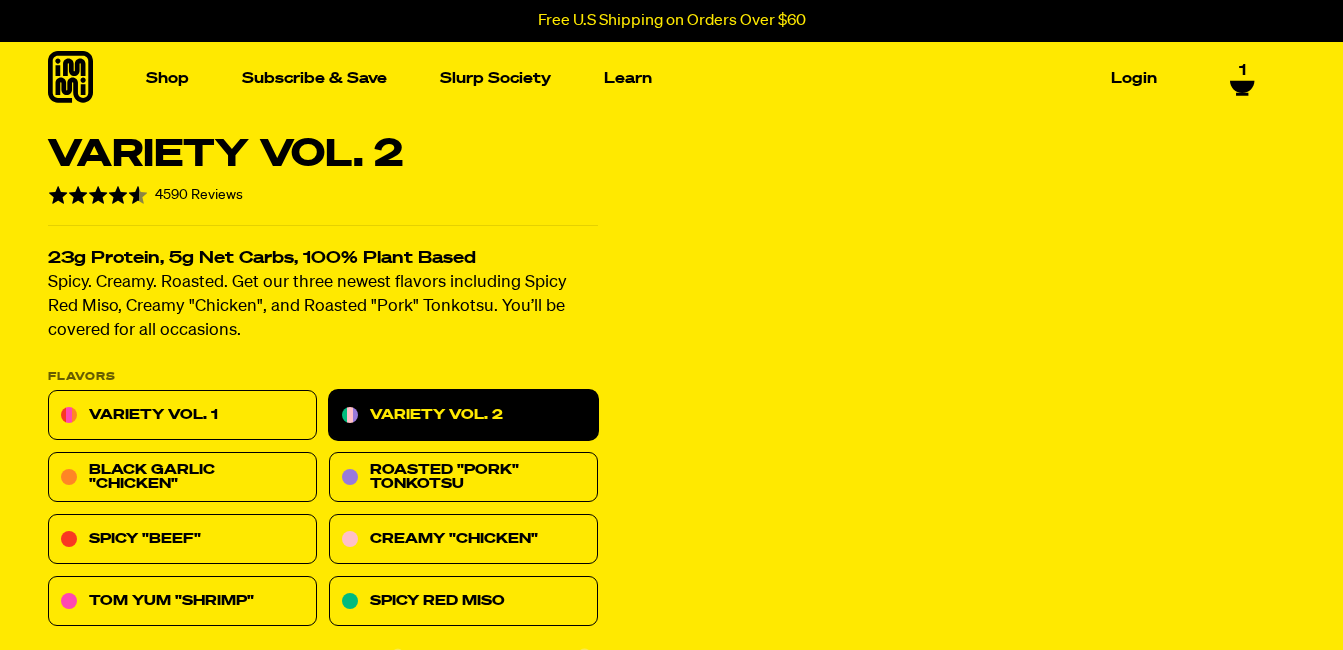 scroll, scrollTop: 0, scrollLeft: 0, axis: both 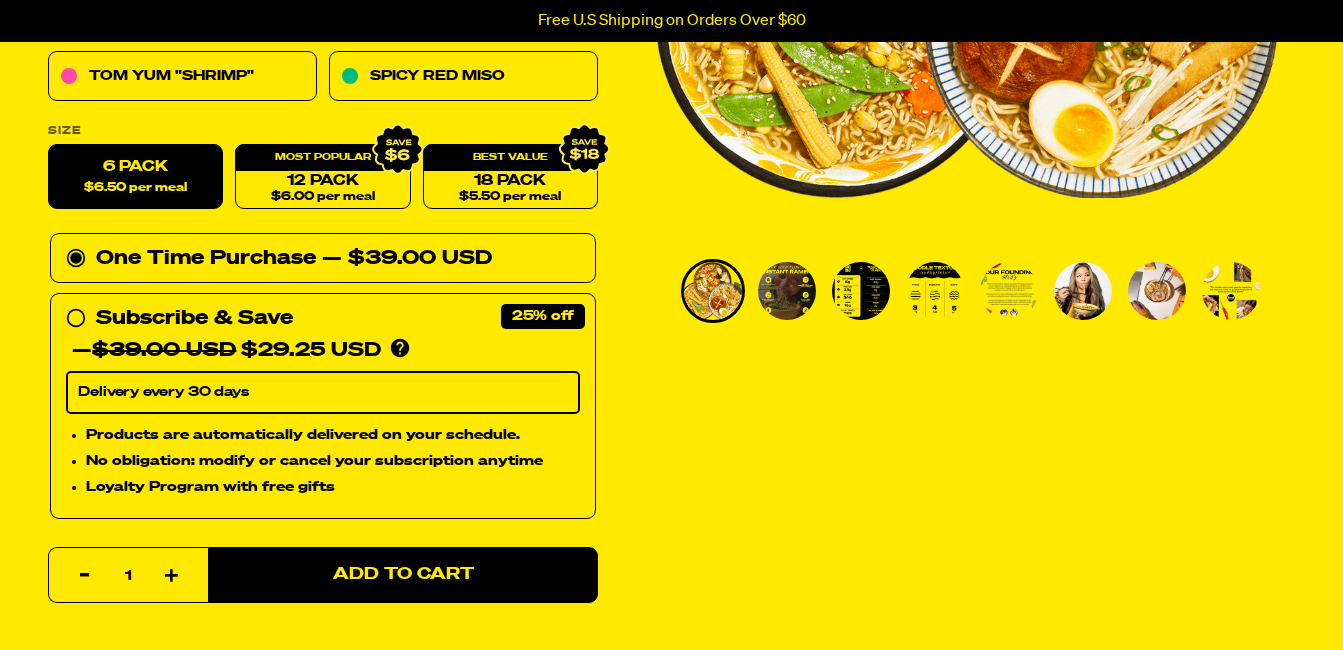 click on "6 Pack $6.50 per meal" at bounding box center [135, 177] 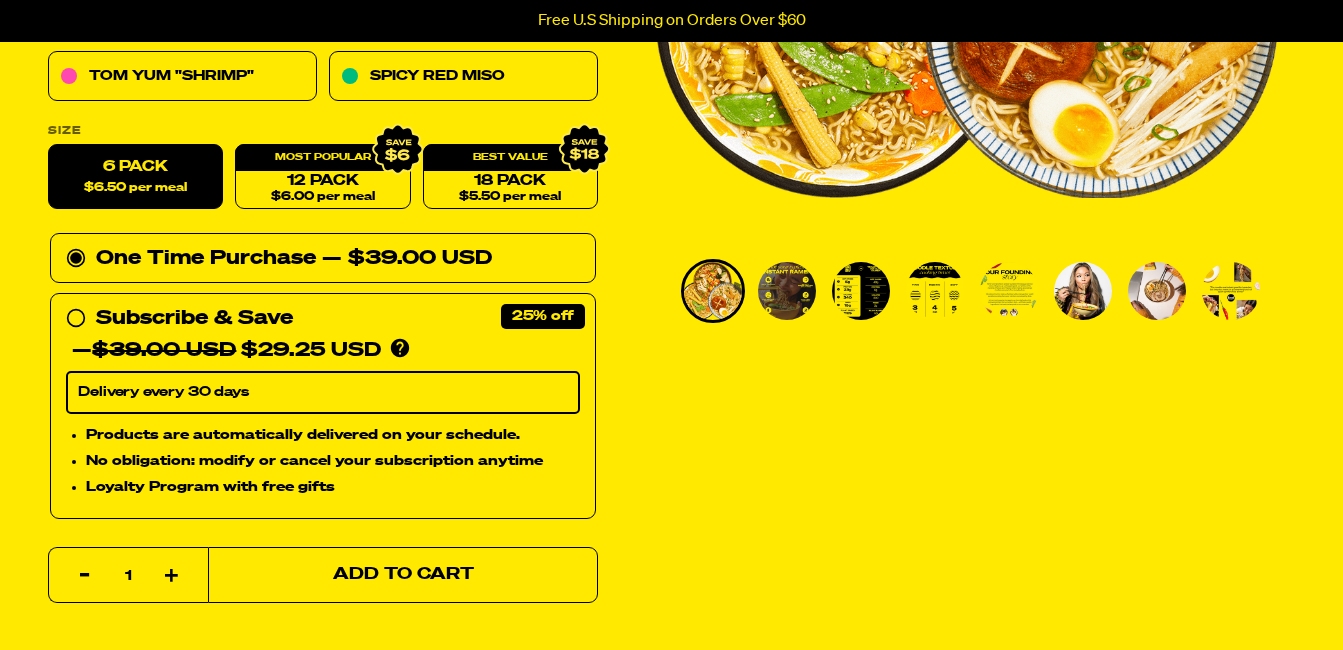 click on "Add to Cart" at bounding box center [403, 575] 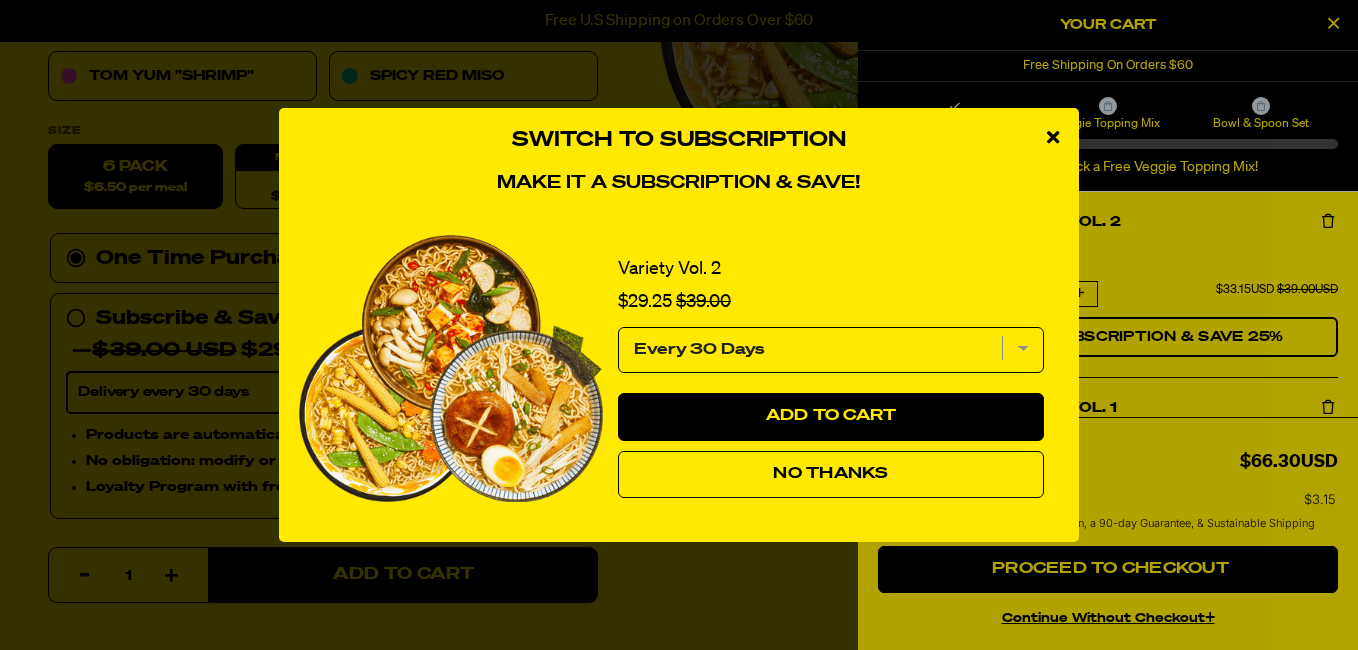 click at bounding box center [1053, 137] 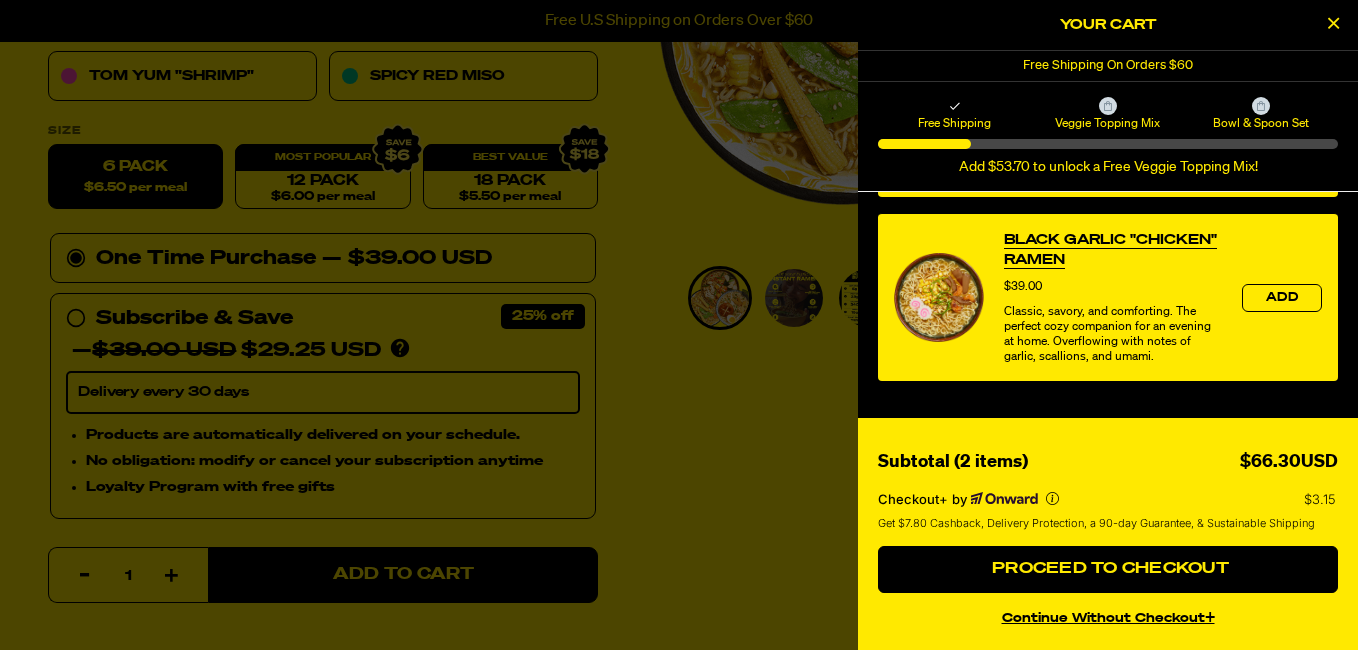 scroll, scrollTop: 1247, scrollLeft: 0, axis: vertical 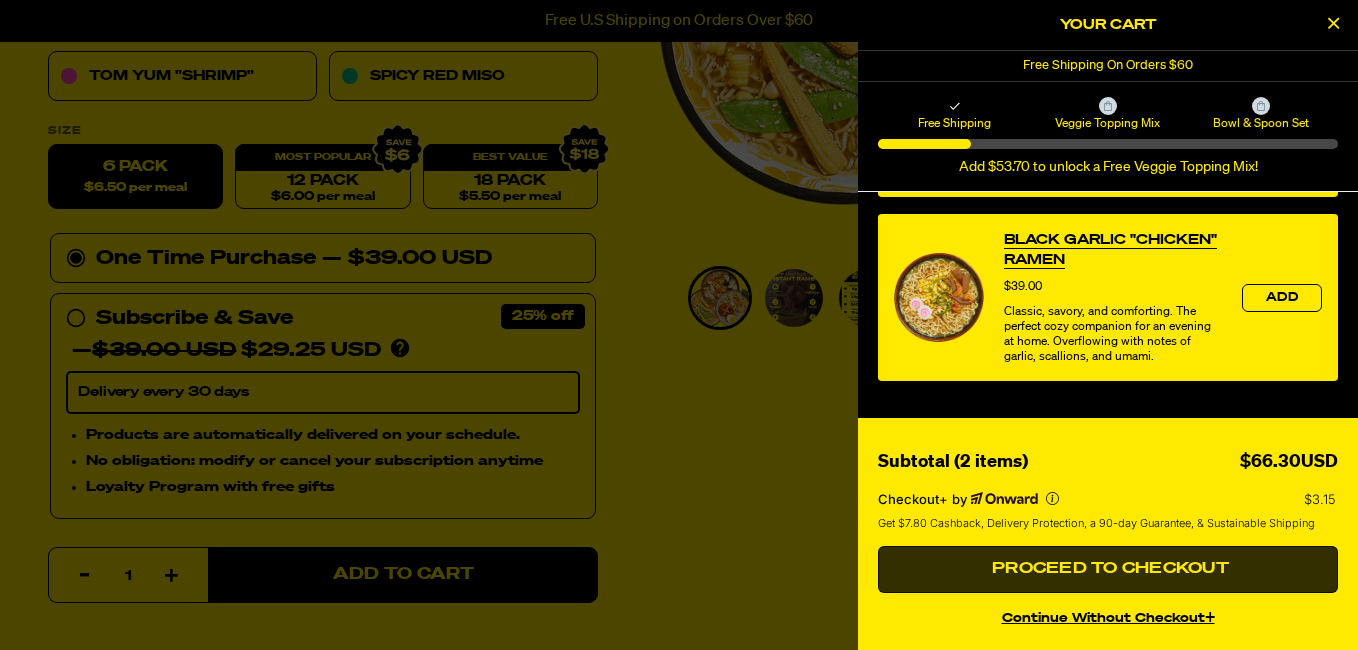 click on "Proceed to Checkout" at bounding box center (1108, 570) 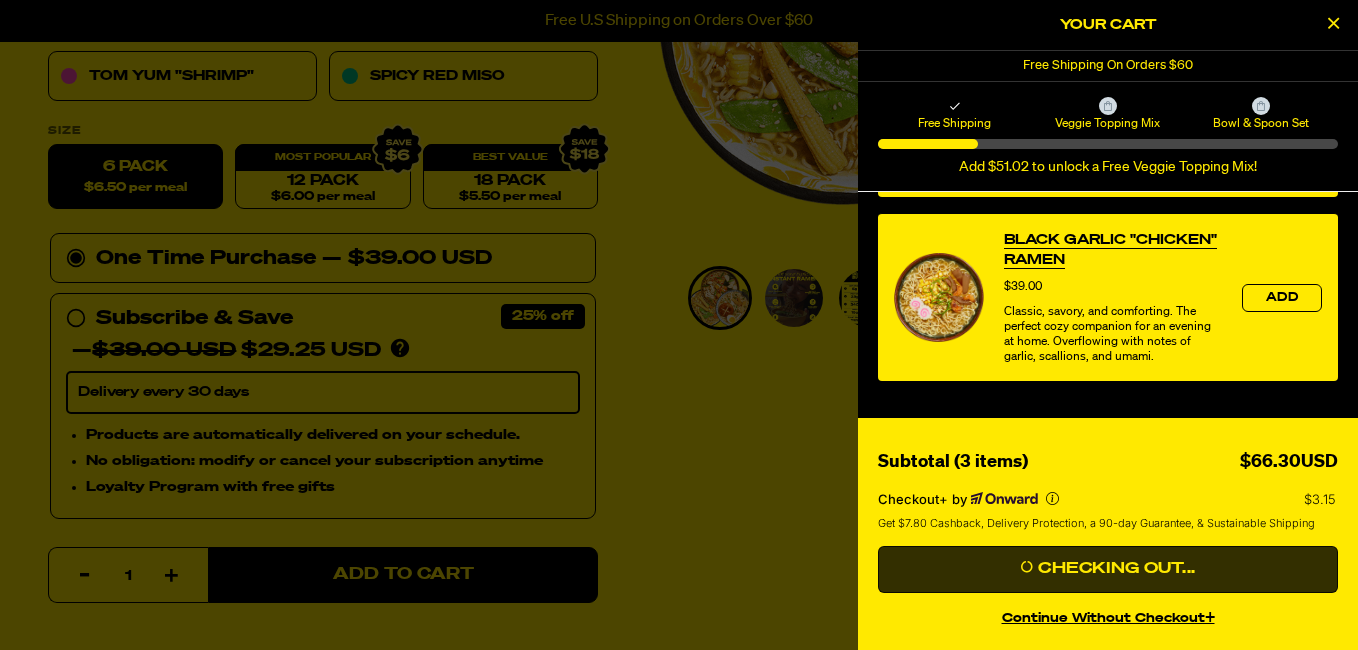 scroll, scrollTop: 683, scrollLeft: 0, axis: vertical 